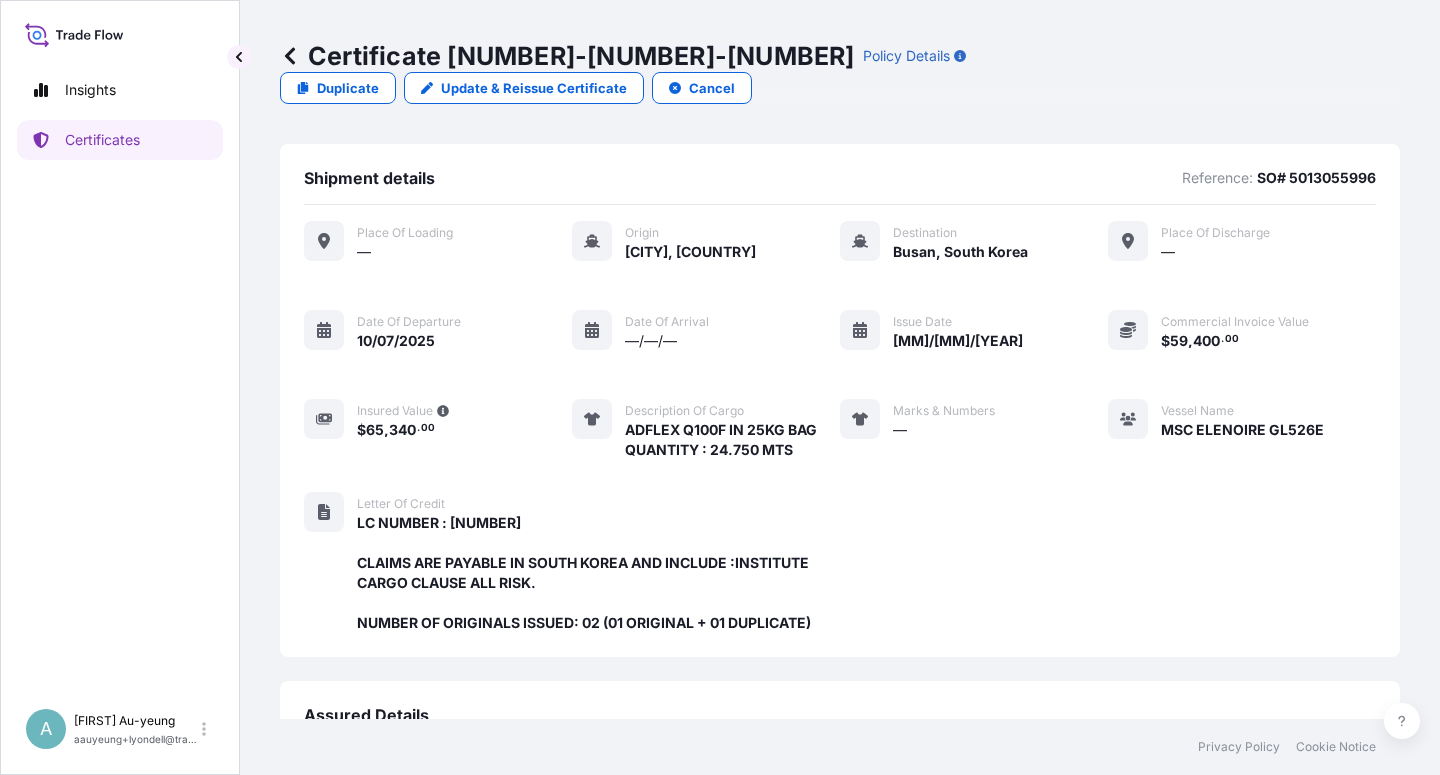 scroll, scrollTop: 0, scrollLeft: 0, axis: both 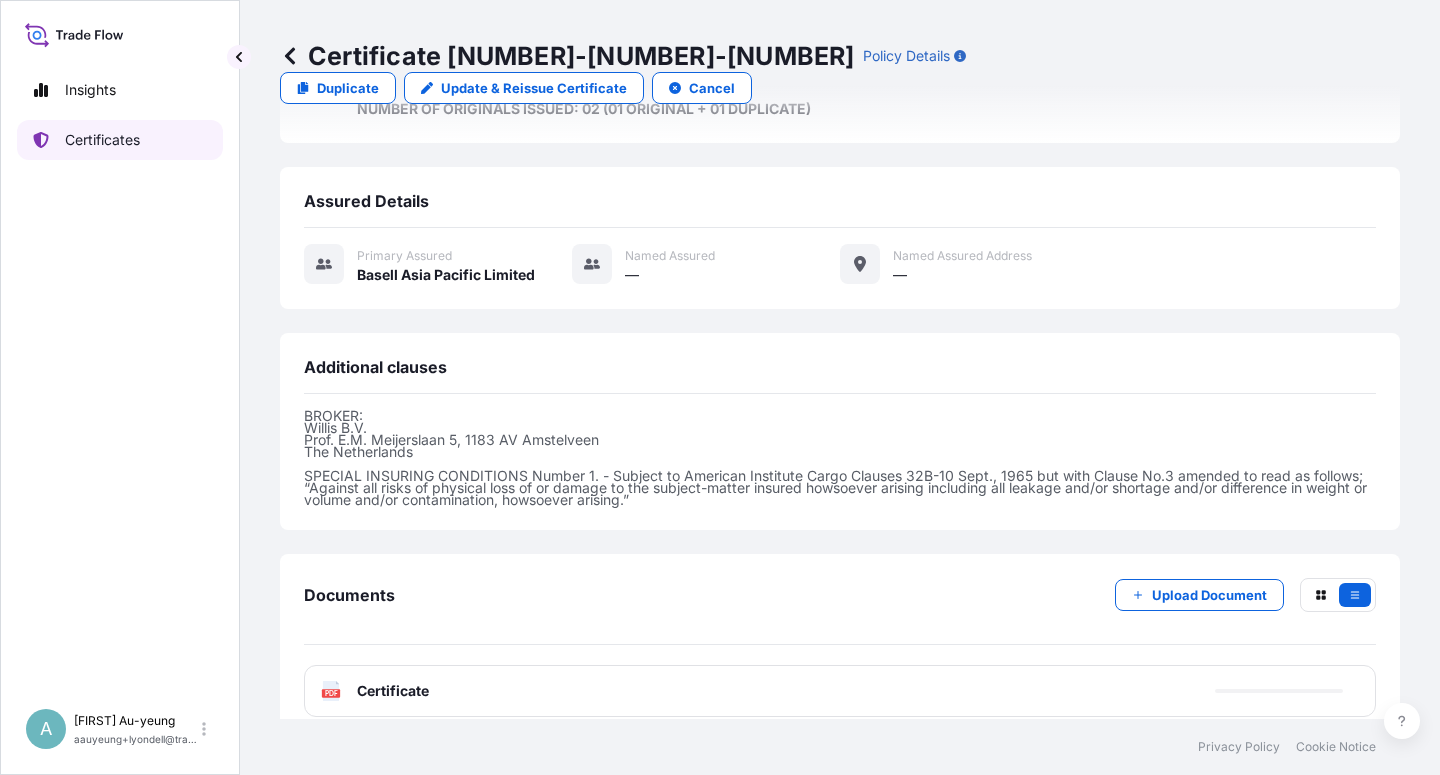 click on "Certificates" at bounding box center (102, 140) 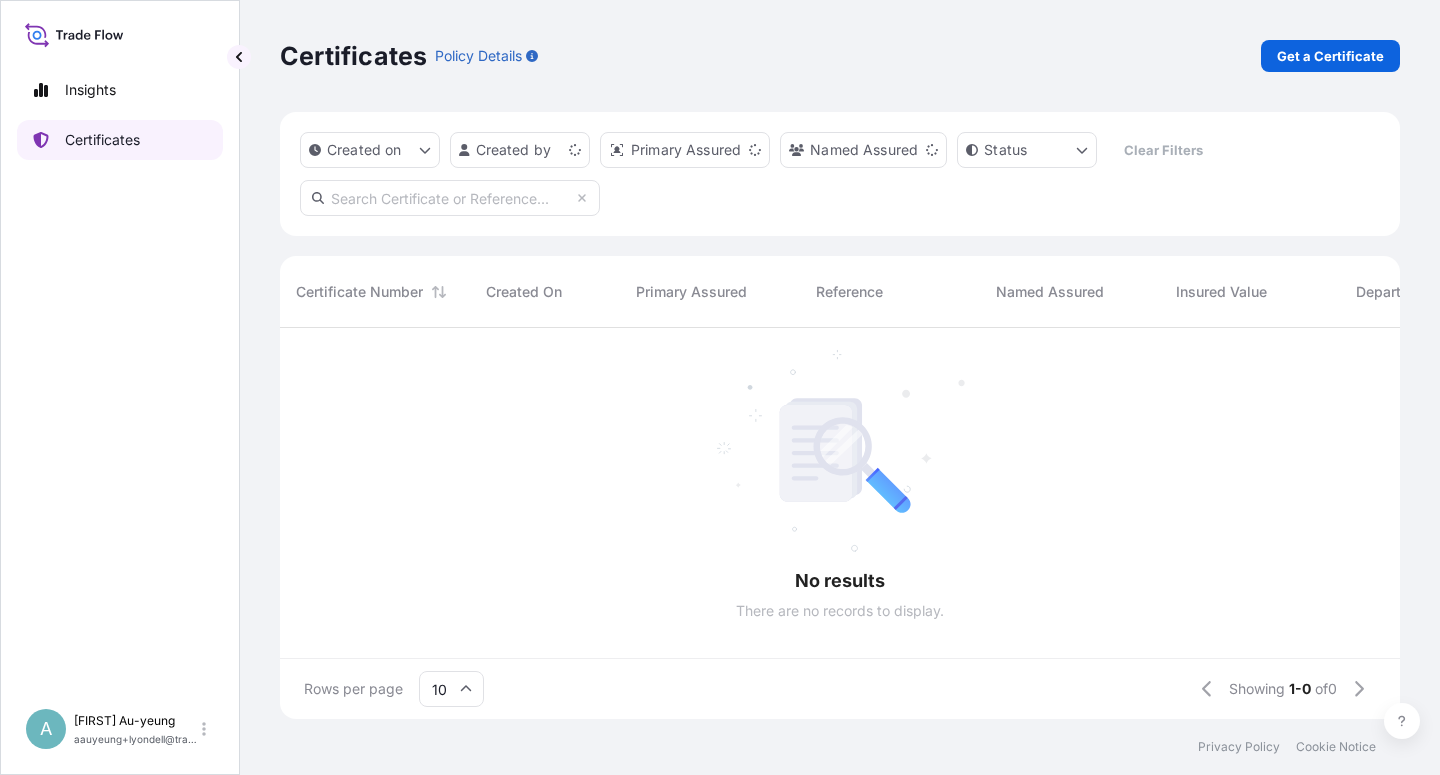 scroll, scrollTop: 0, scrollLeft: 0, axis: both 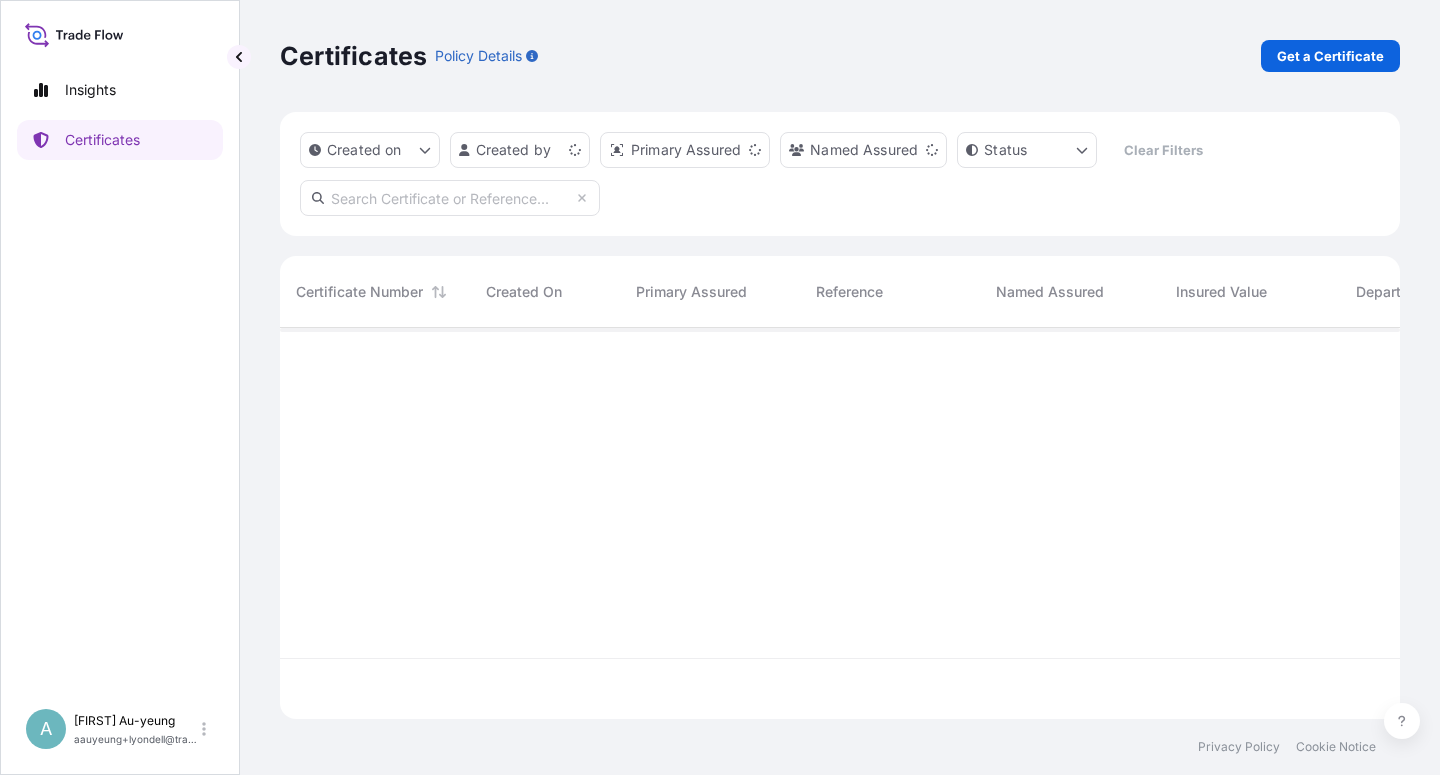 click at bounding box center [450, 198] 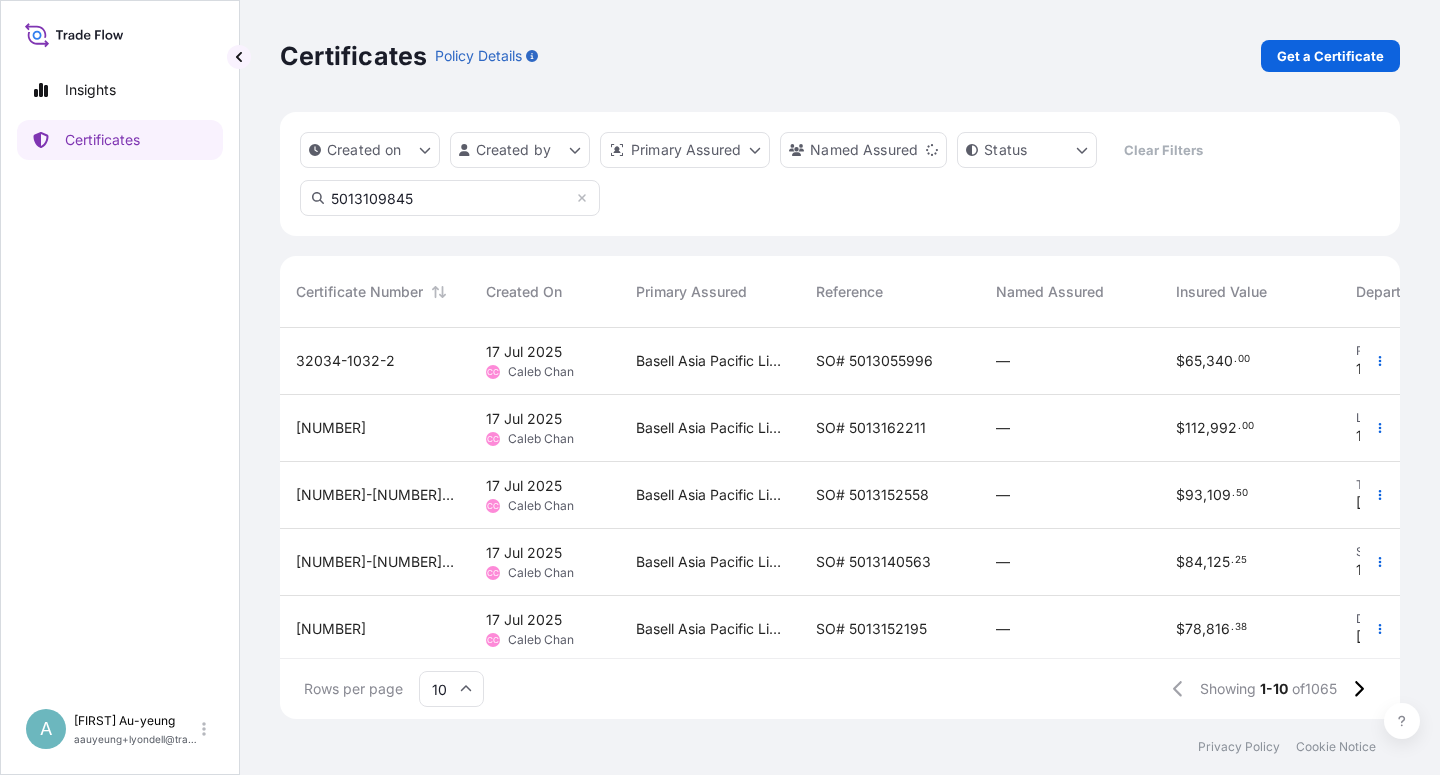 type on "5013109845" 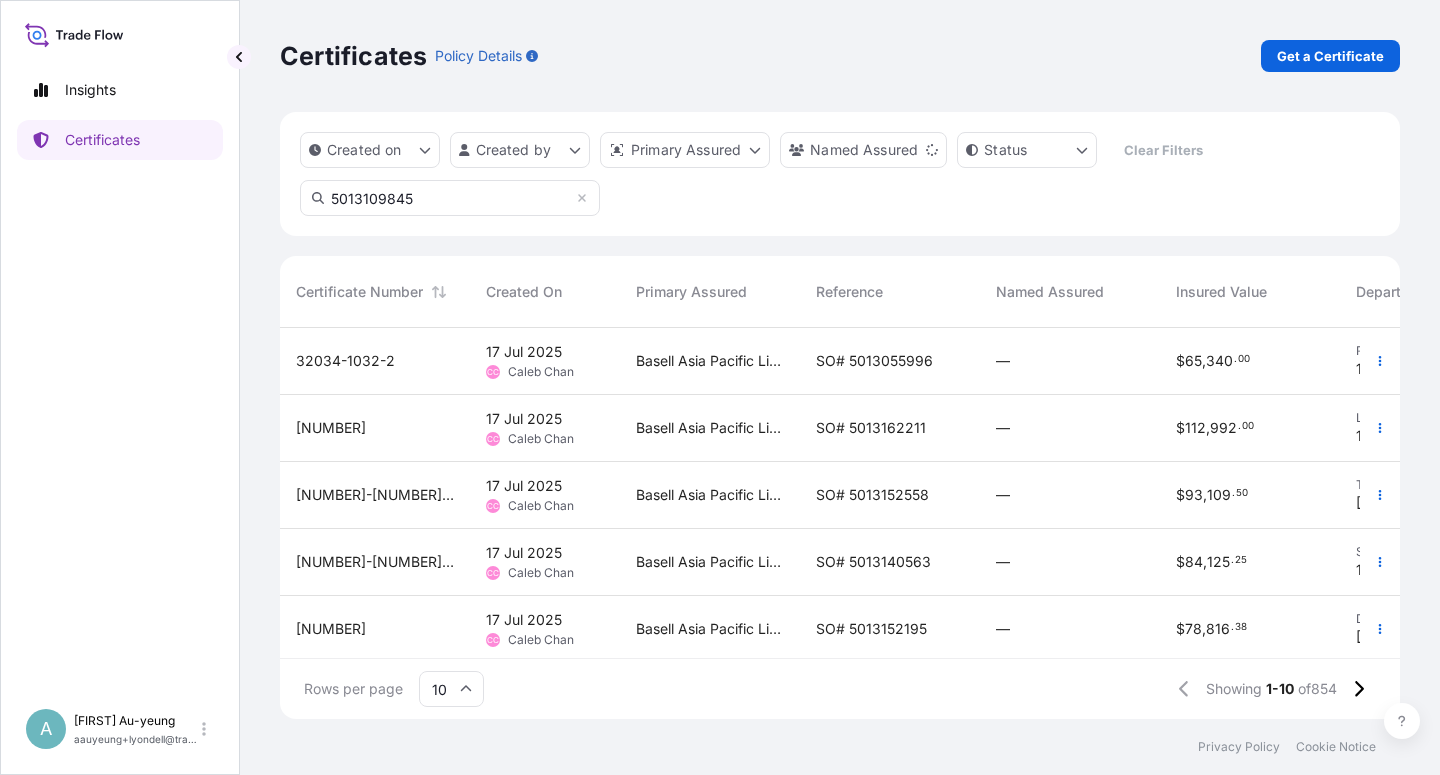 click on "SO# 5013055996" at bounding box center (874, 361) 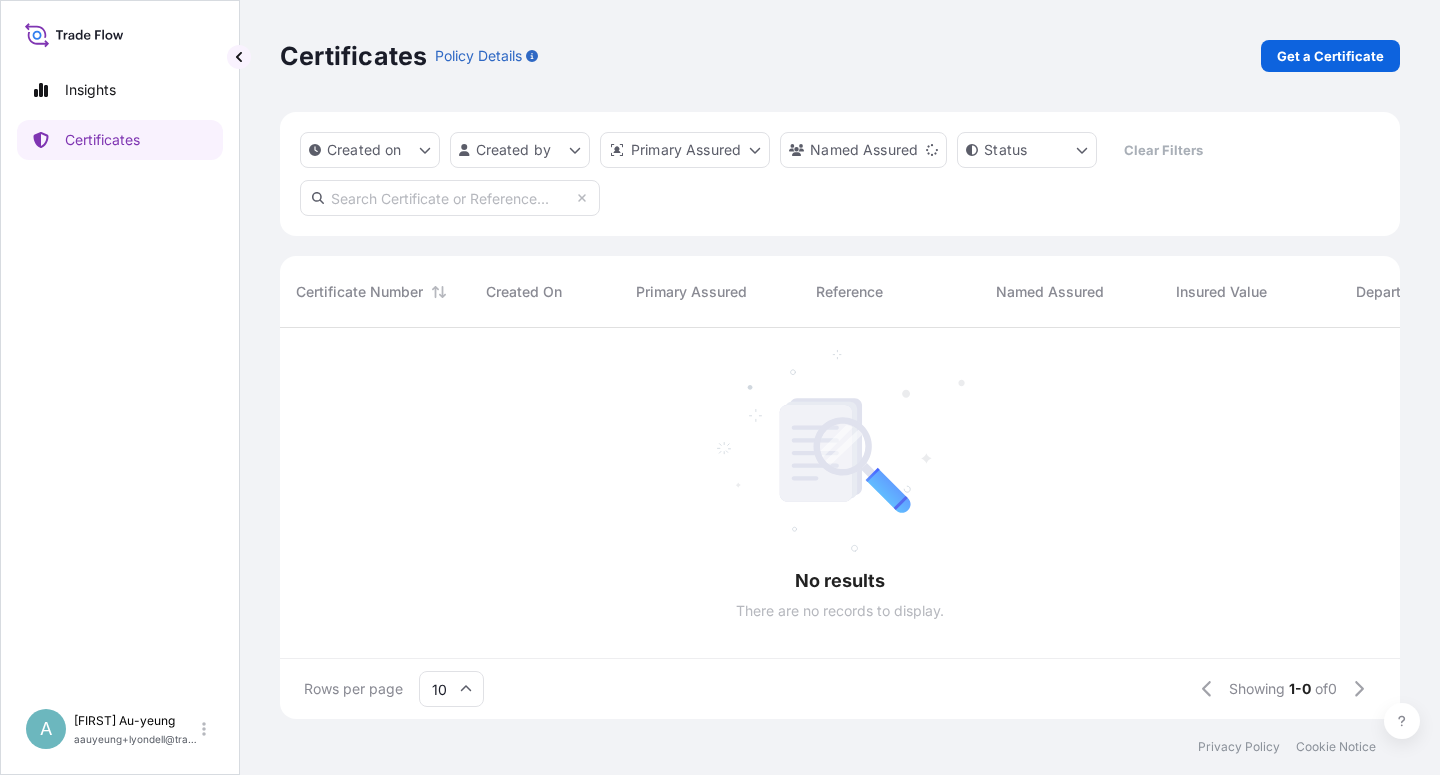 scroll, scrollTop: 18, scrollLeft: 18, axis: both 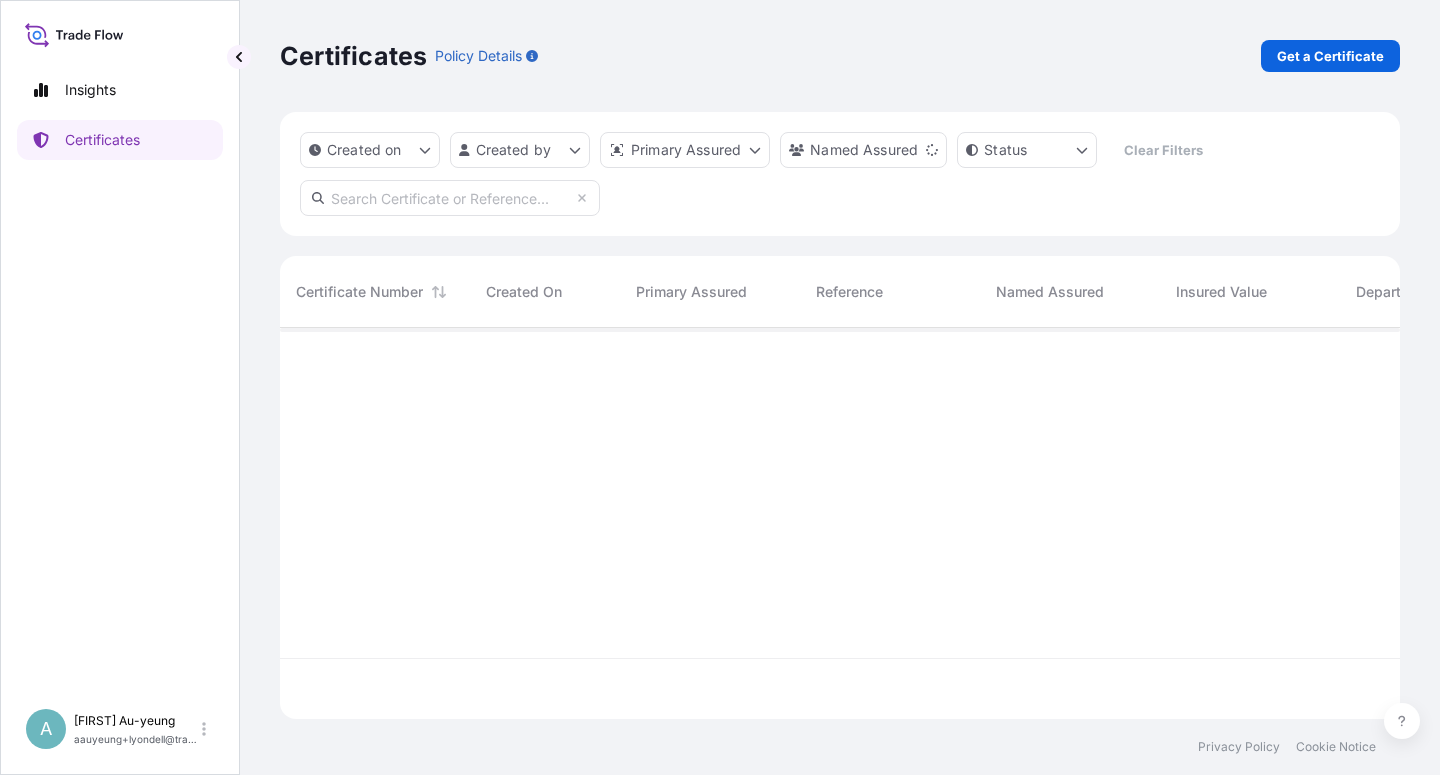 click at bounding box center (450, 198) 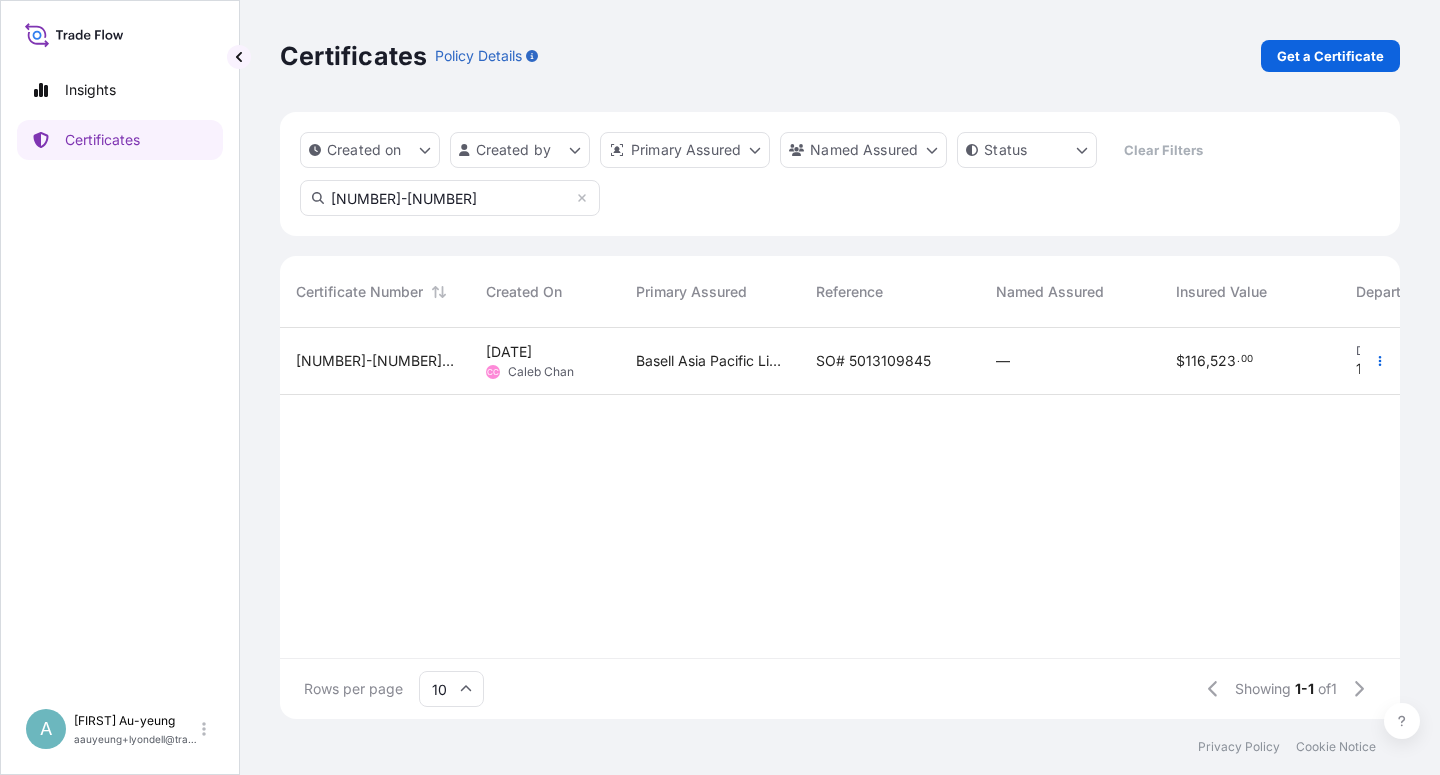 type on "[NUMBER]-[NUMBER]" 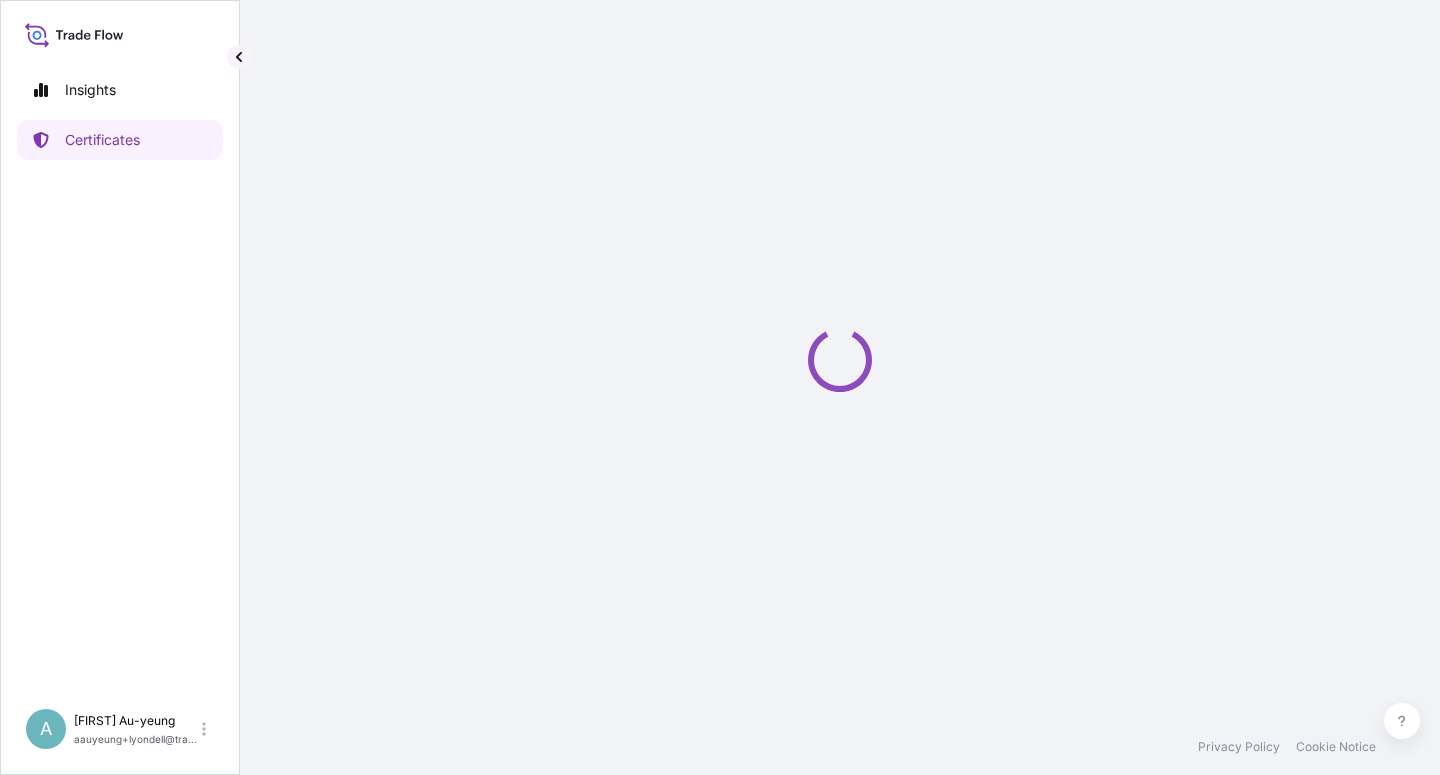 click 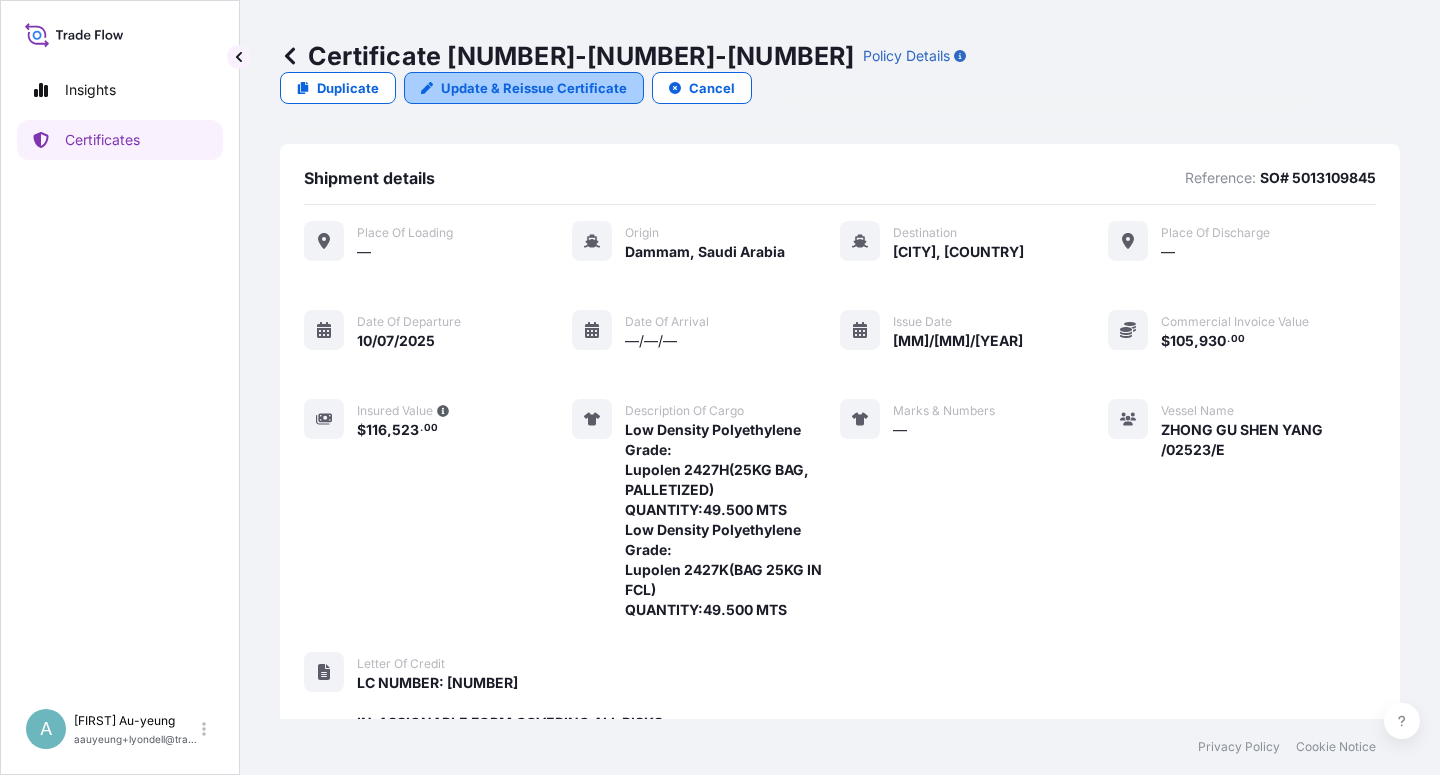 click on "Update & Reissue Certificate" at bounding box center (534, 88) 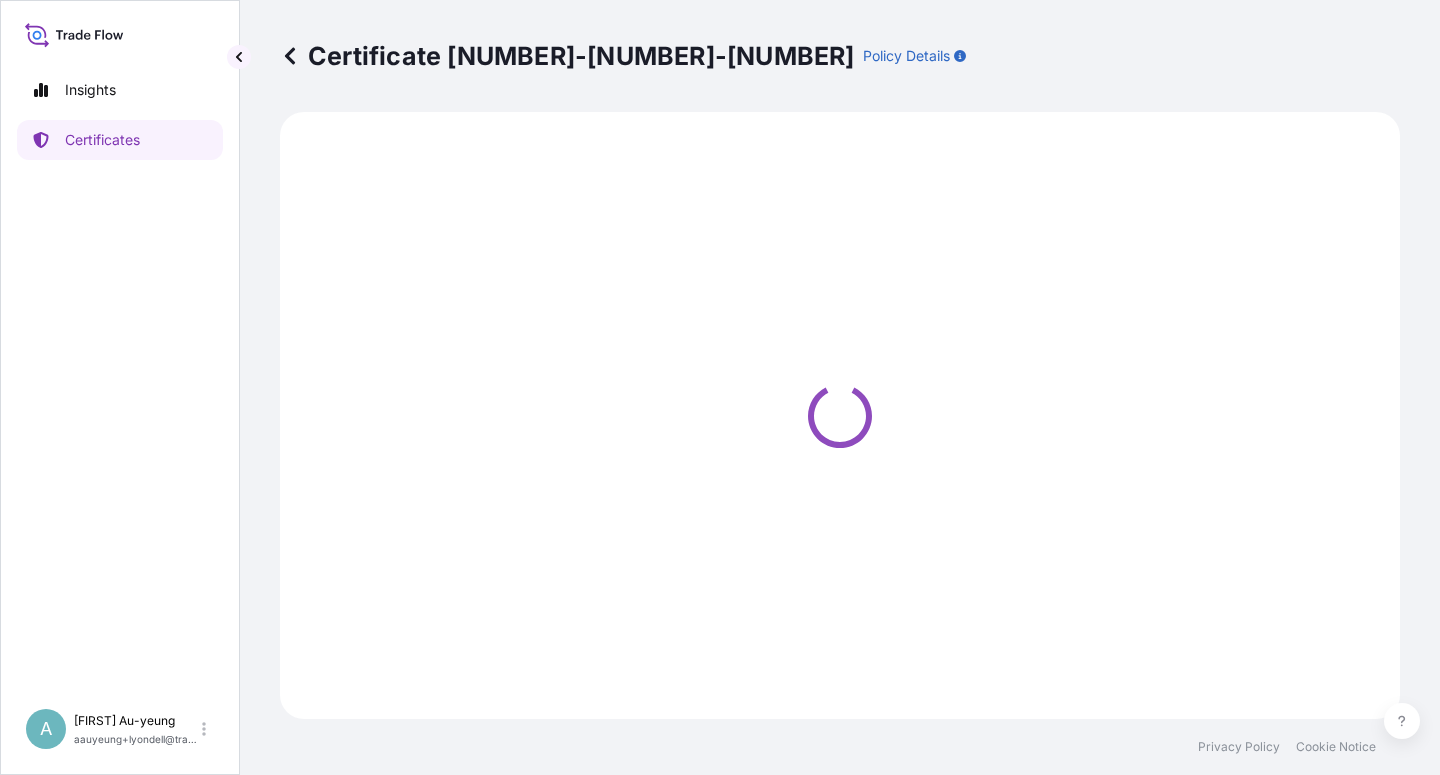 select on "Sea" 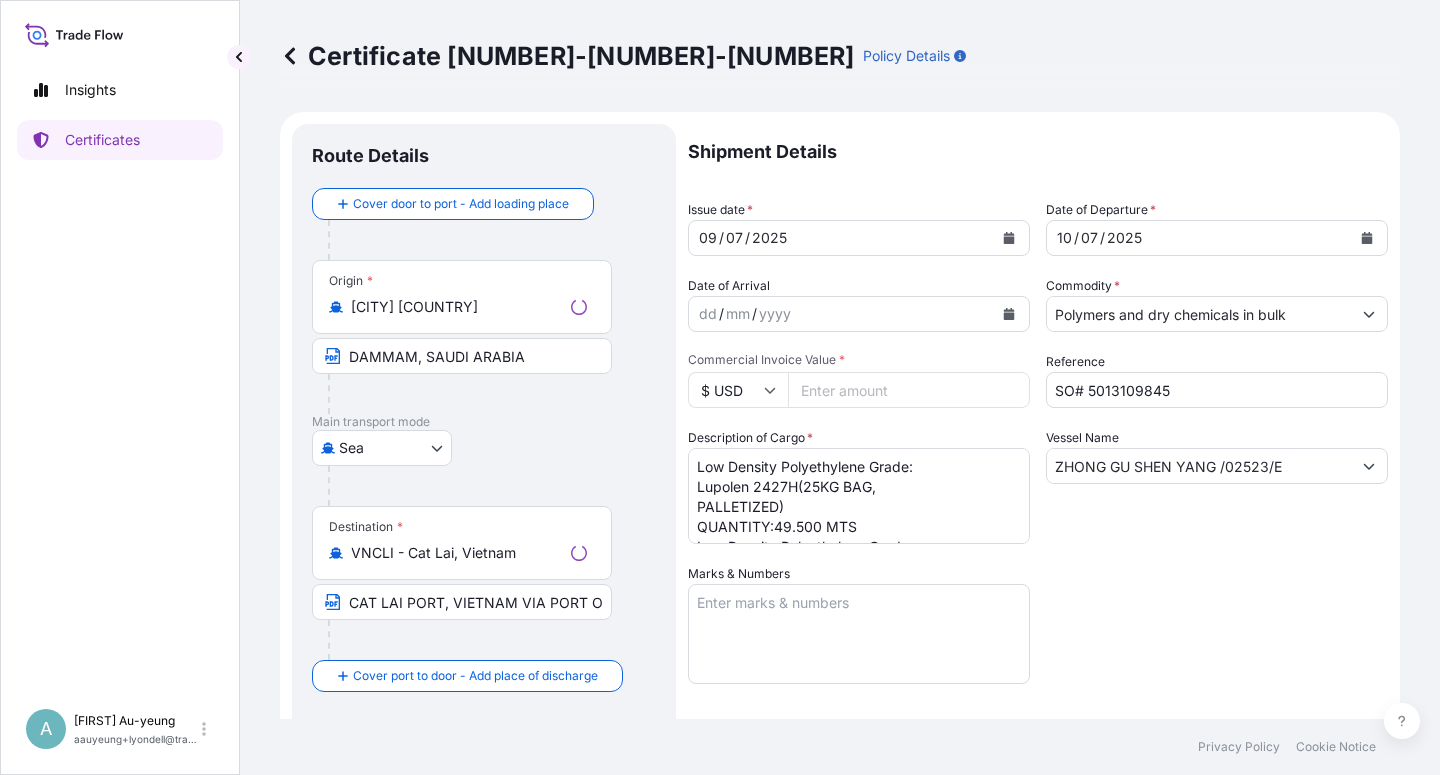 select on "32034" 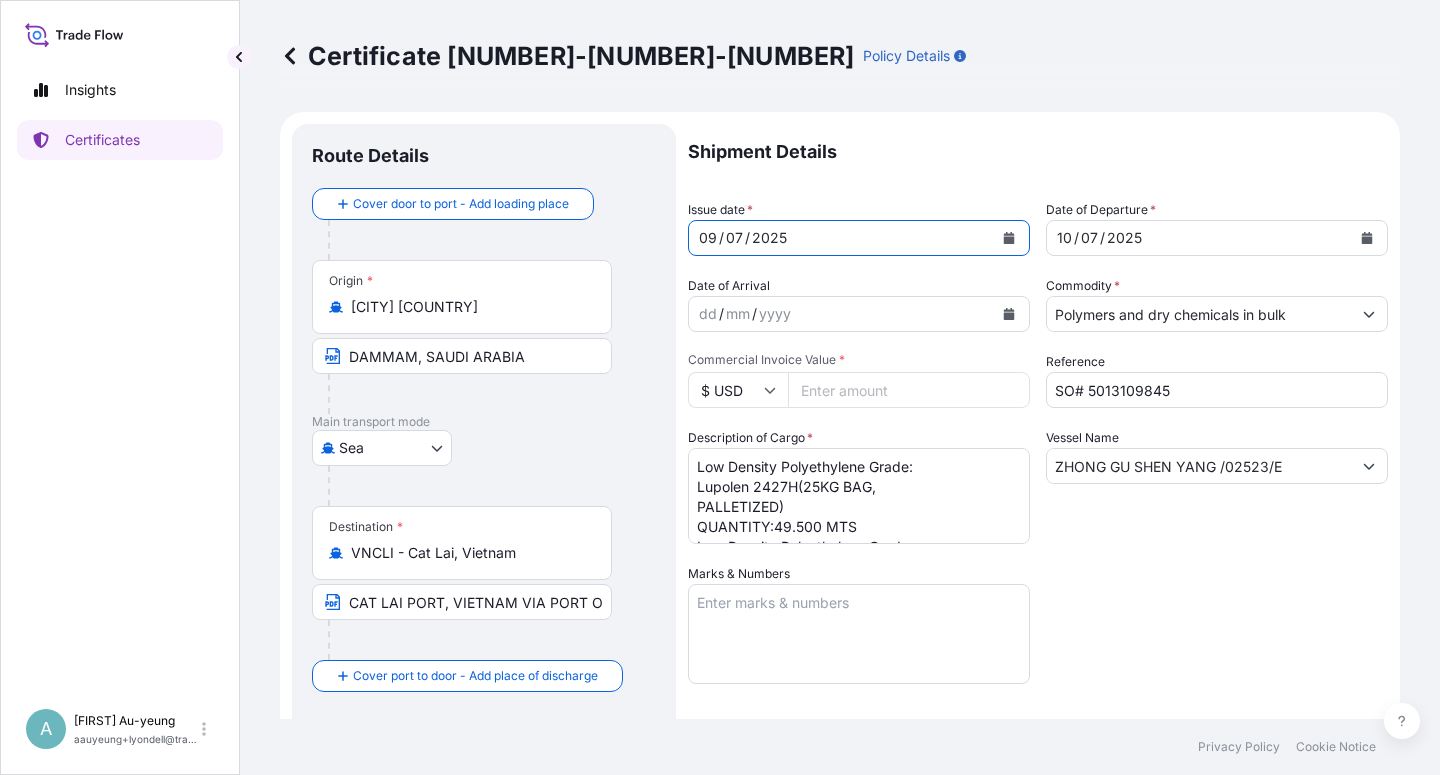 click 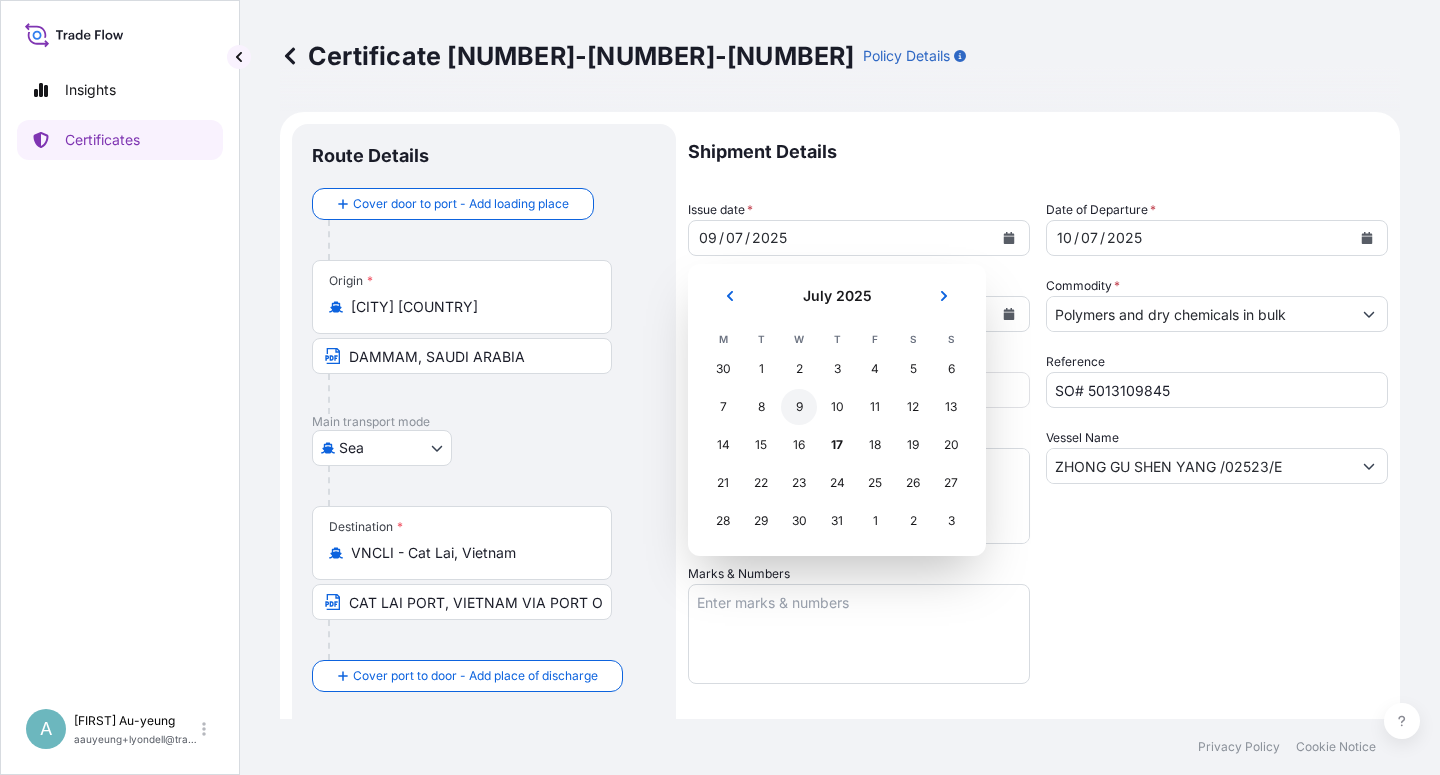 click on "9" at bounding box center (799, 407) 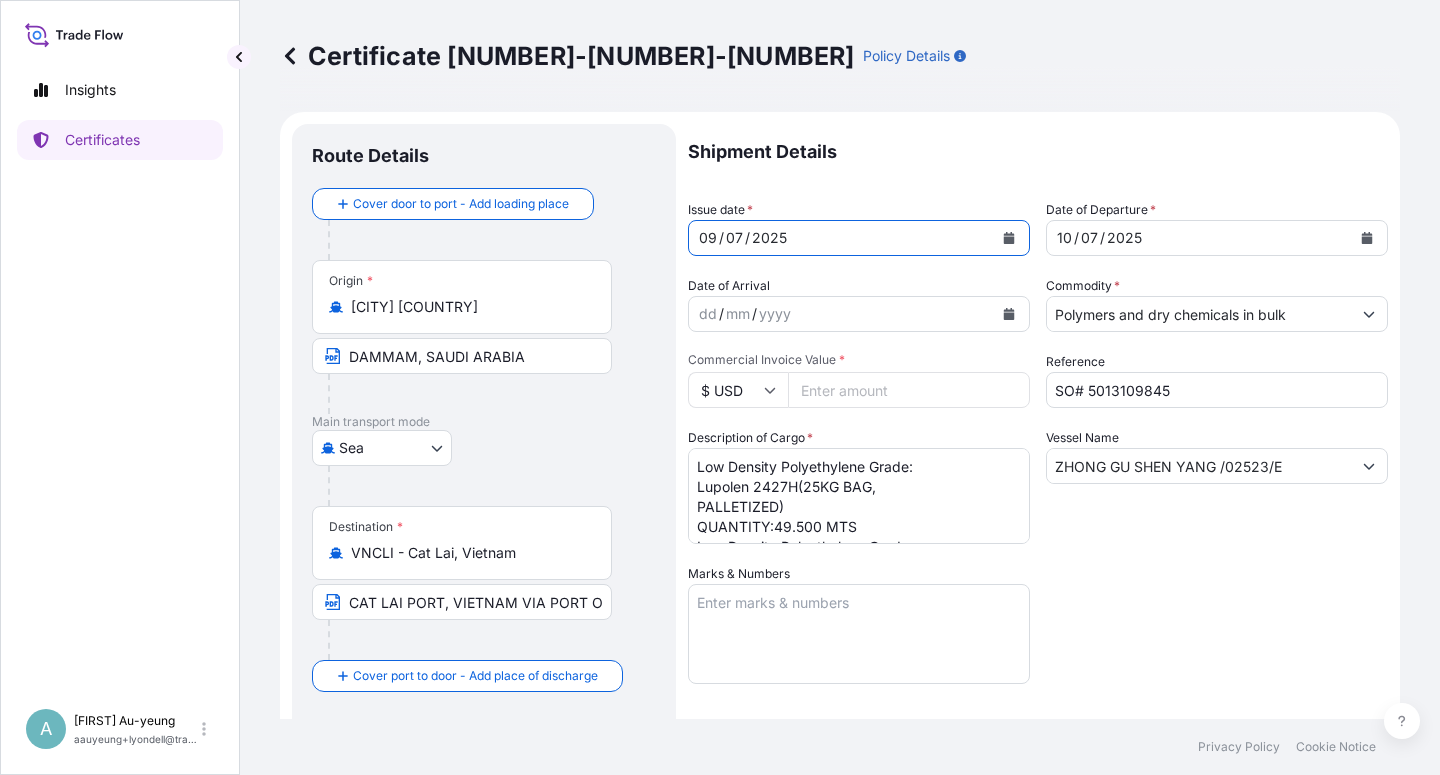 scroll, scrollTop: 240, scrollLeft: 0, axis: vertical 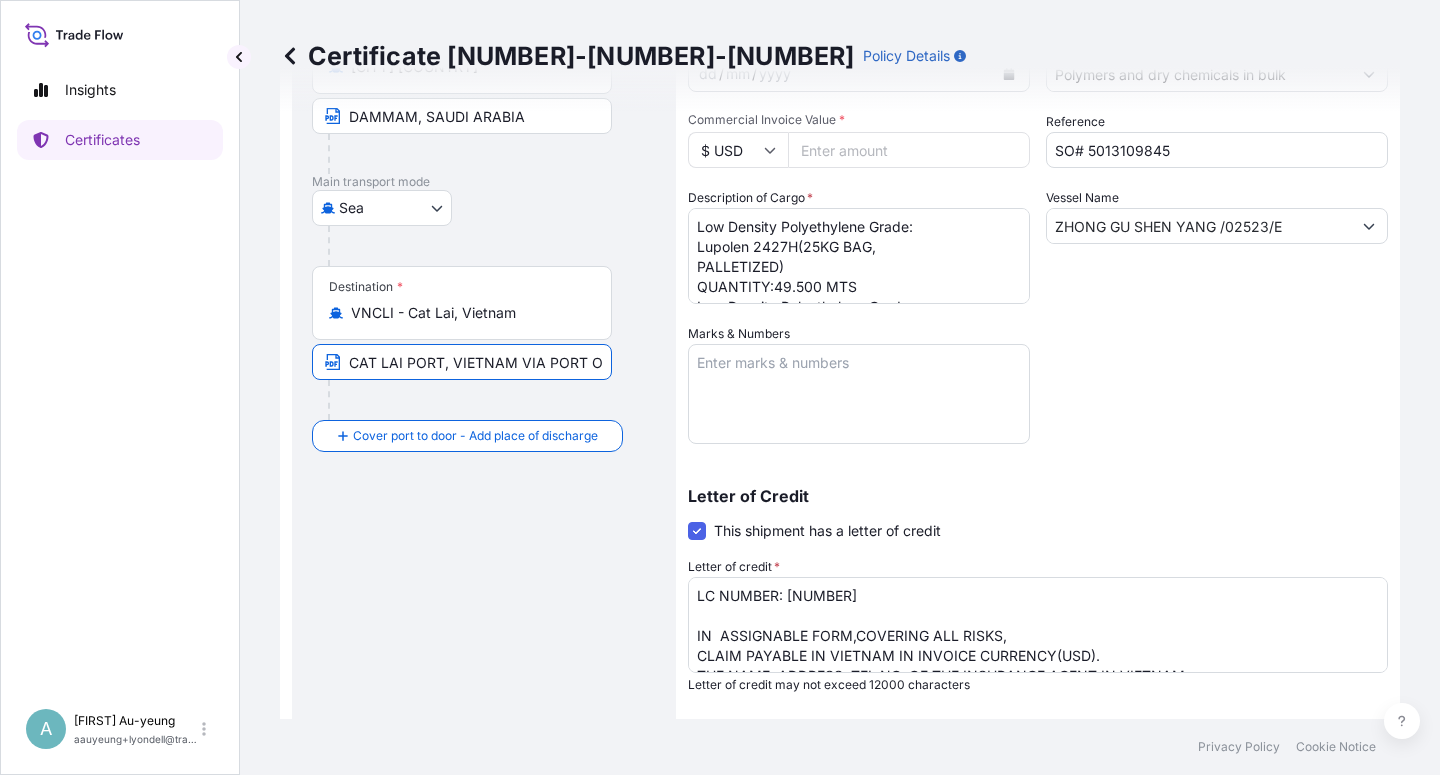 click on "CAT LAI PORT, VIETNAM VIA PORT OF DISCHARGE: CAI MEP, VUNG TAU, VIETNAM" at bounding box center (462, 362) 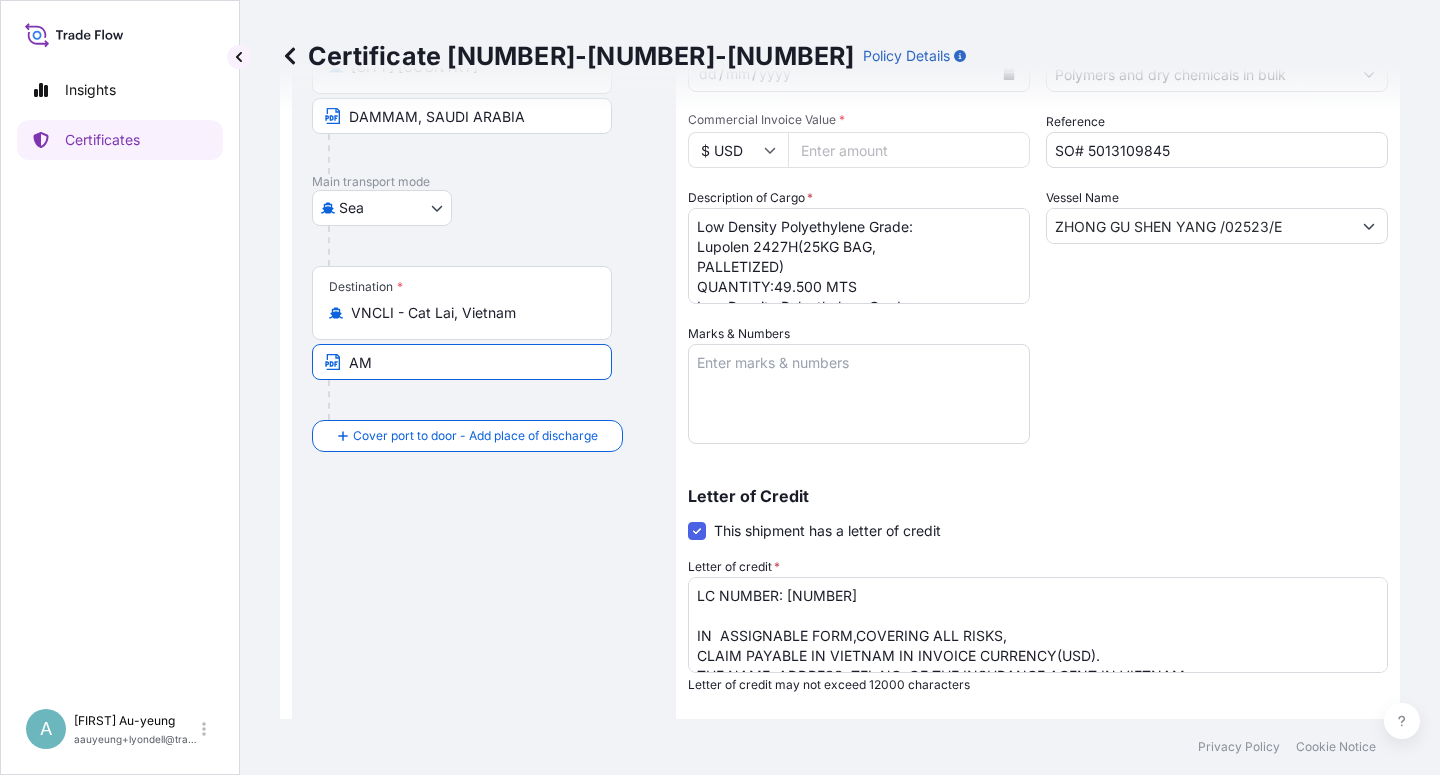 type on "M" 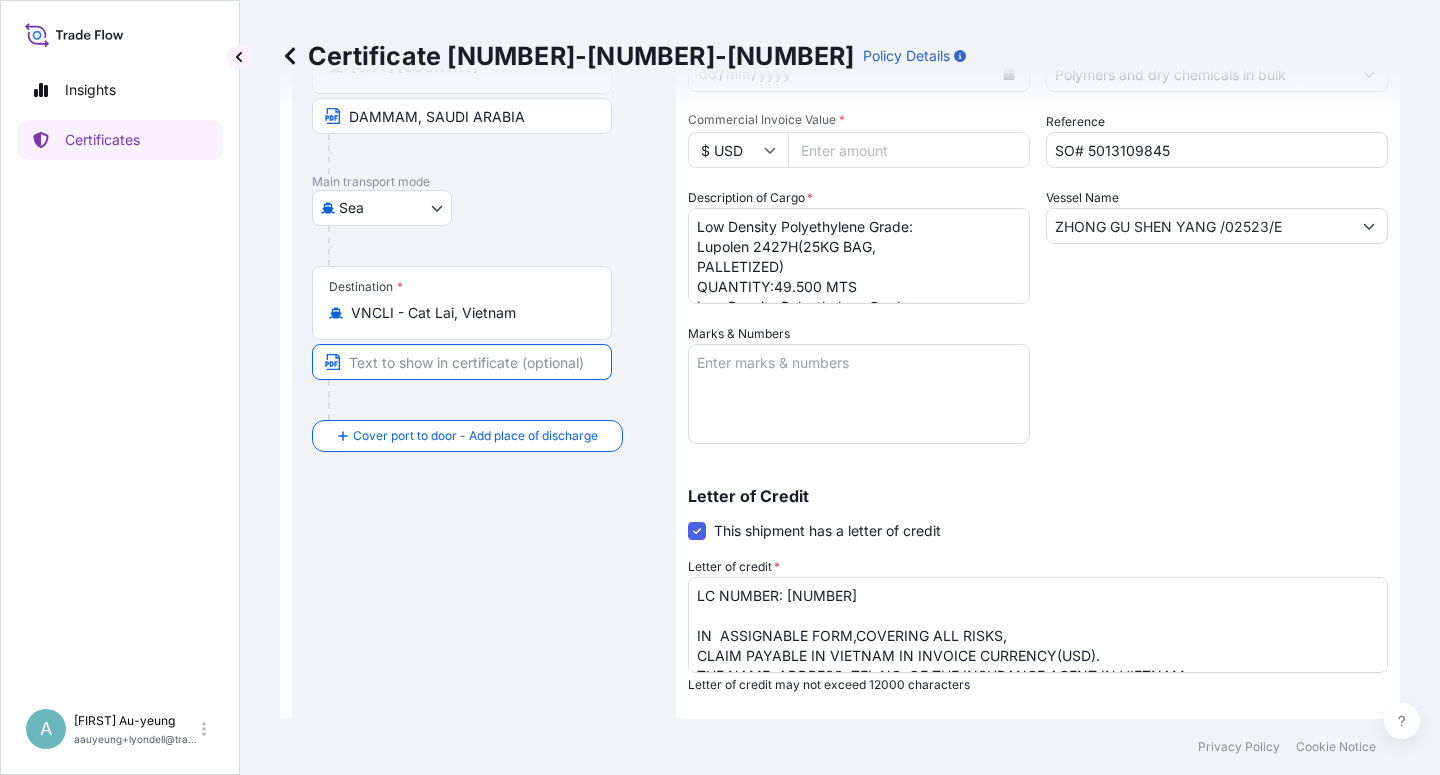 click at bounding box center (462, 362) 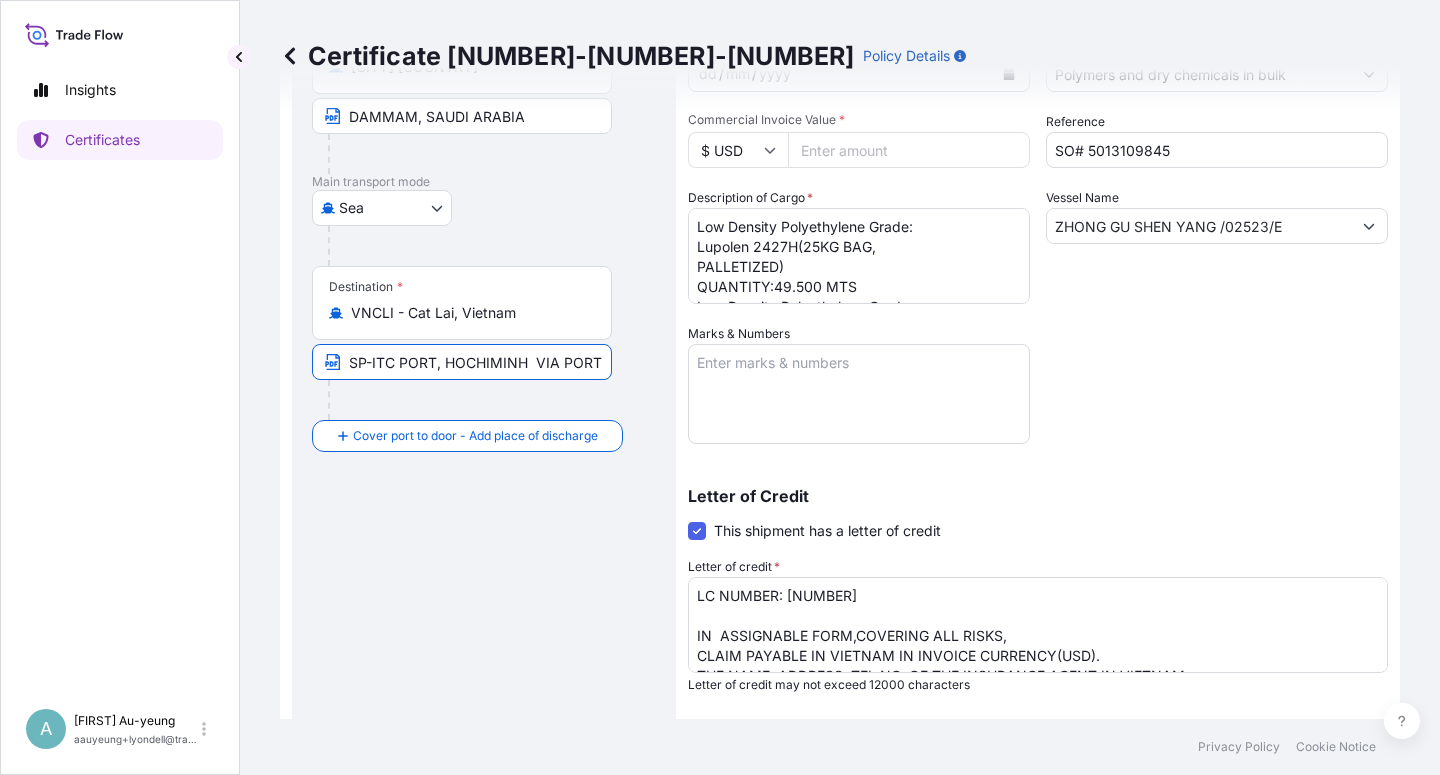 scroll, scrollTop: 0, scrollLeft: 332, axis: horizontal 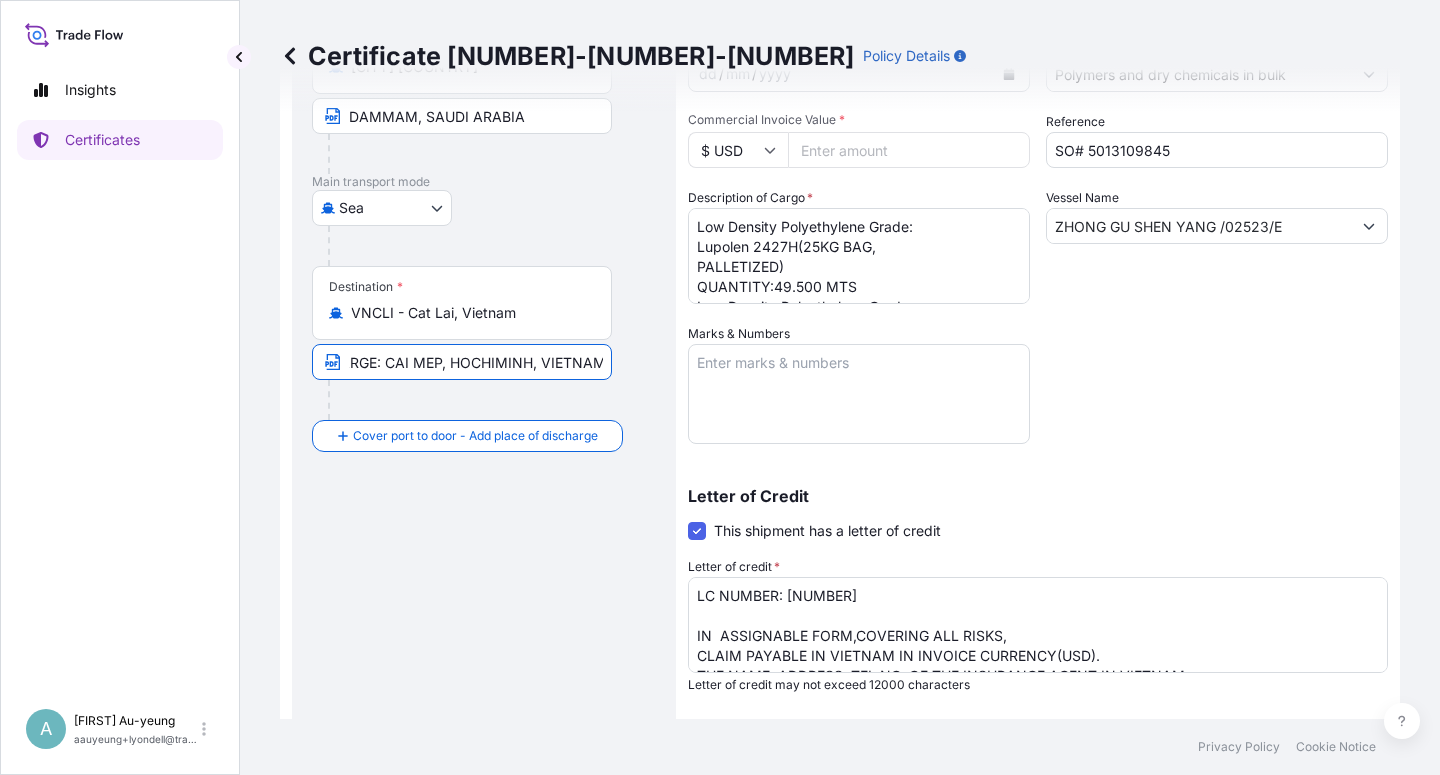 type on "SP-ITC PORT, HOCHIMINH  VIA PORT OF DISCHARGE: CAI MEP, HOCHIMINH, VIETNAM" 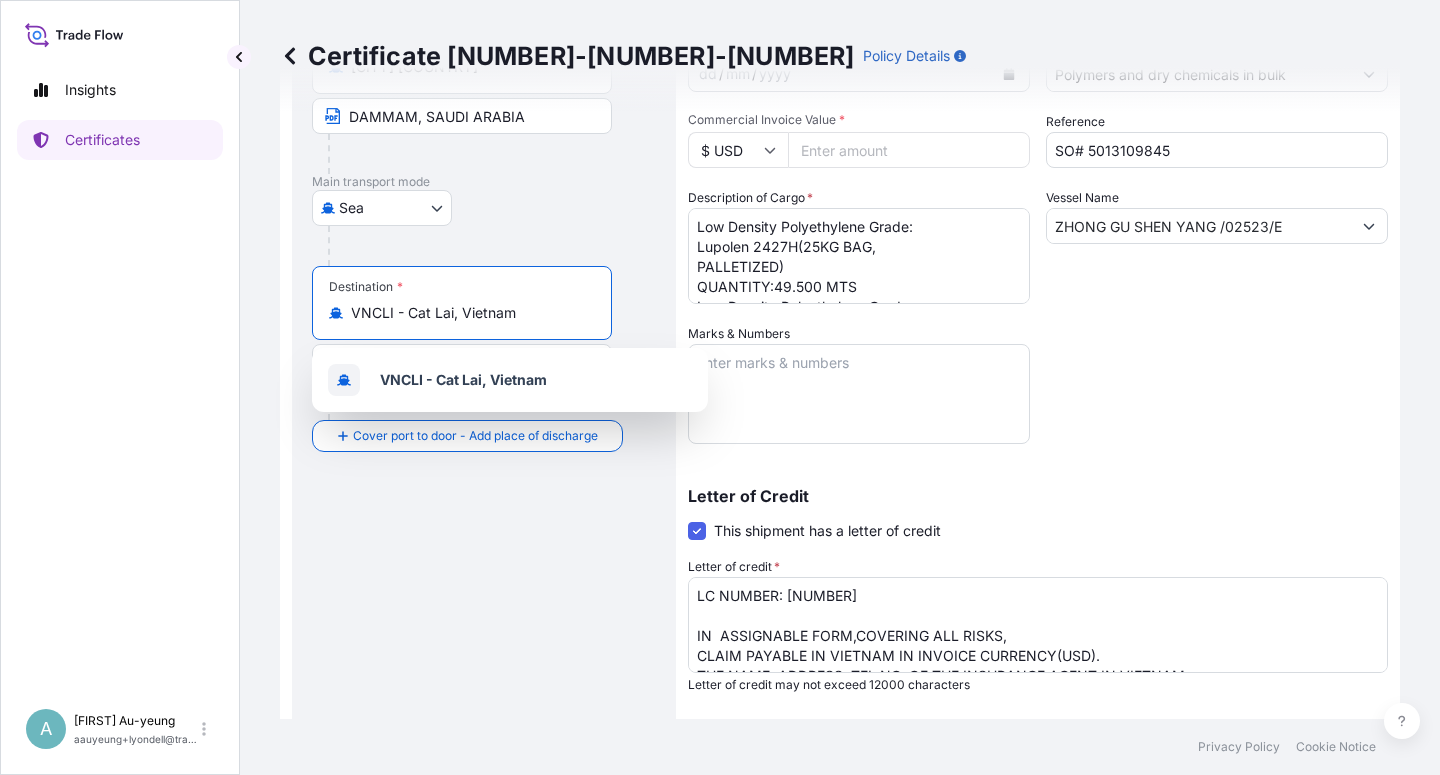 click on "VNCLI - Cat Lai, Vietnam" at bounding box center [469, 313] 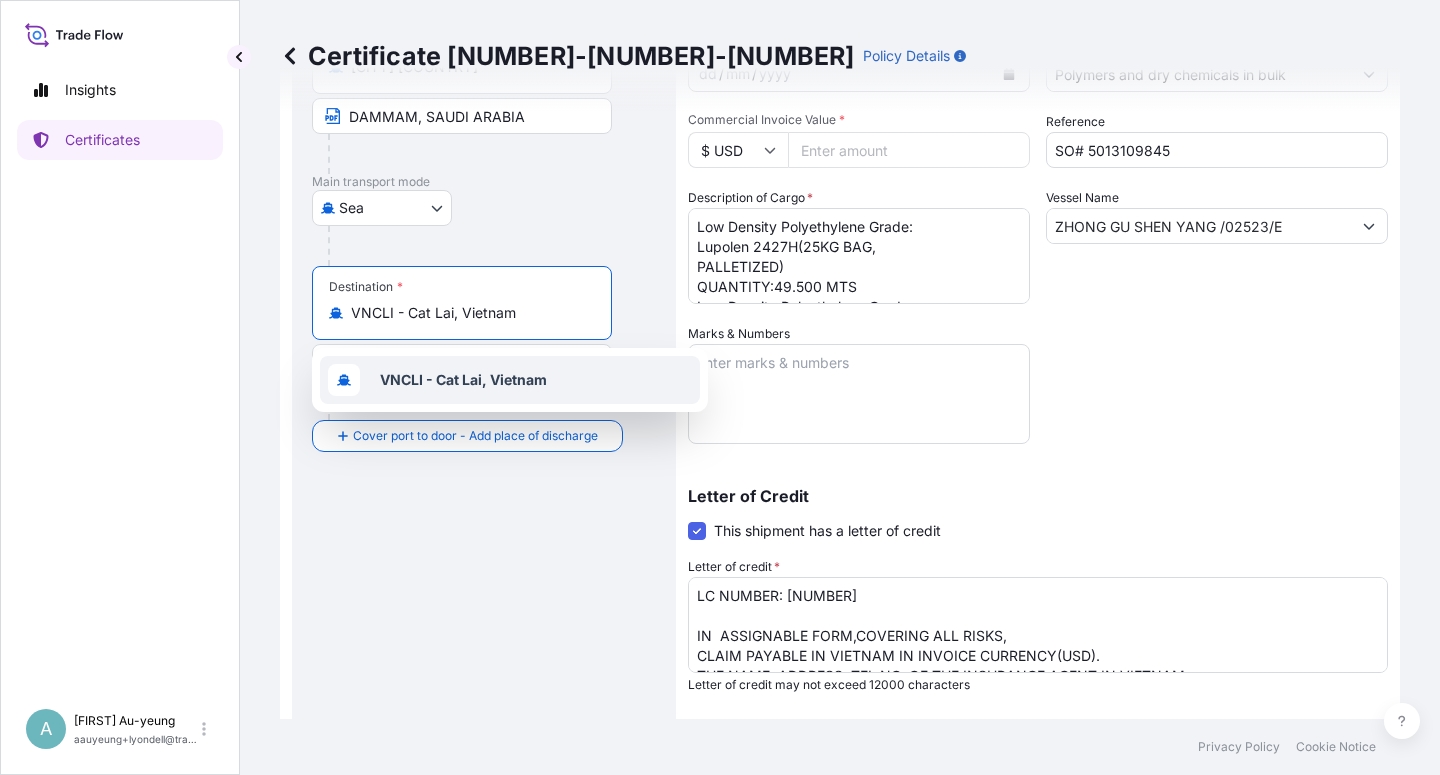 click on "VNCLI - Cat Lai, Vietnam" at bounding box center [469, 313] 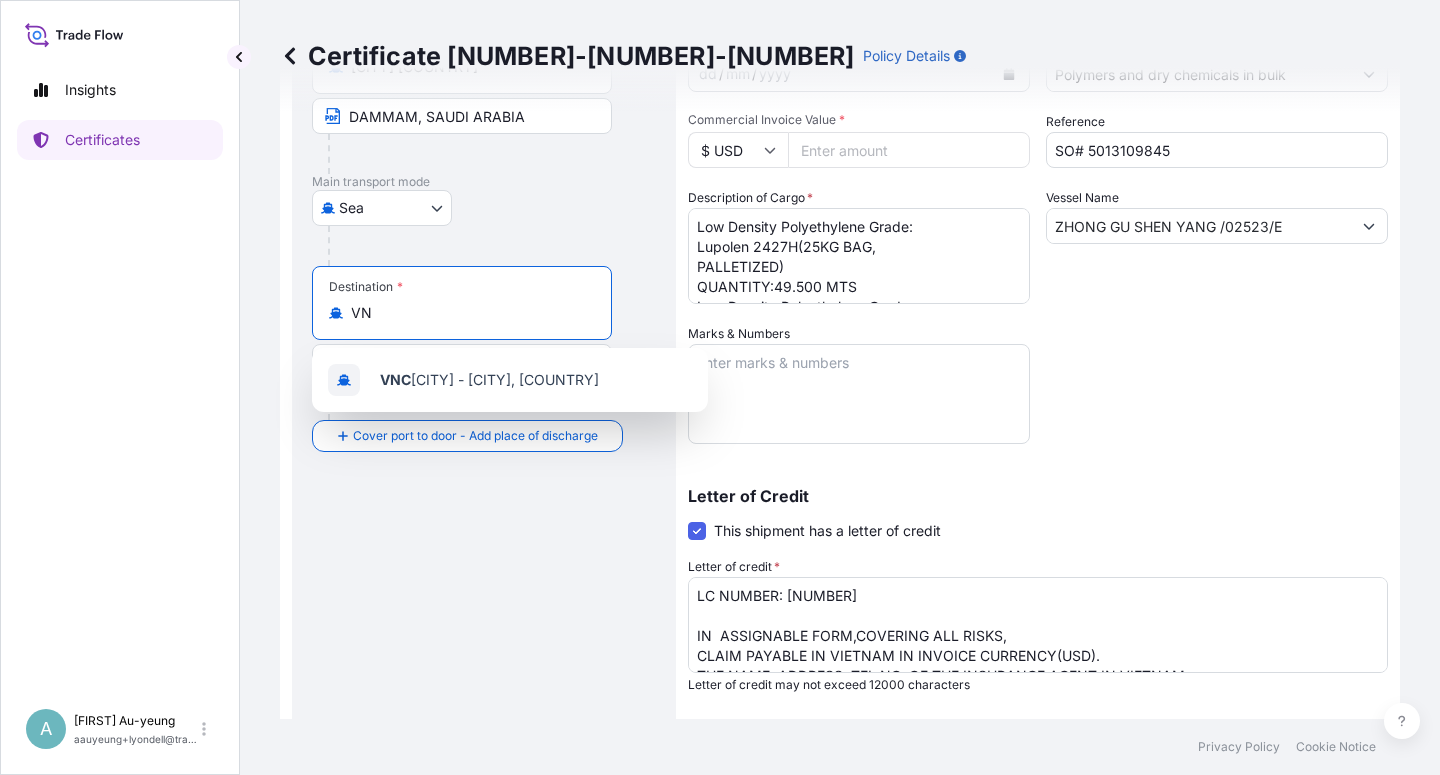 type on "V" 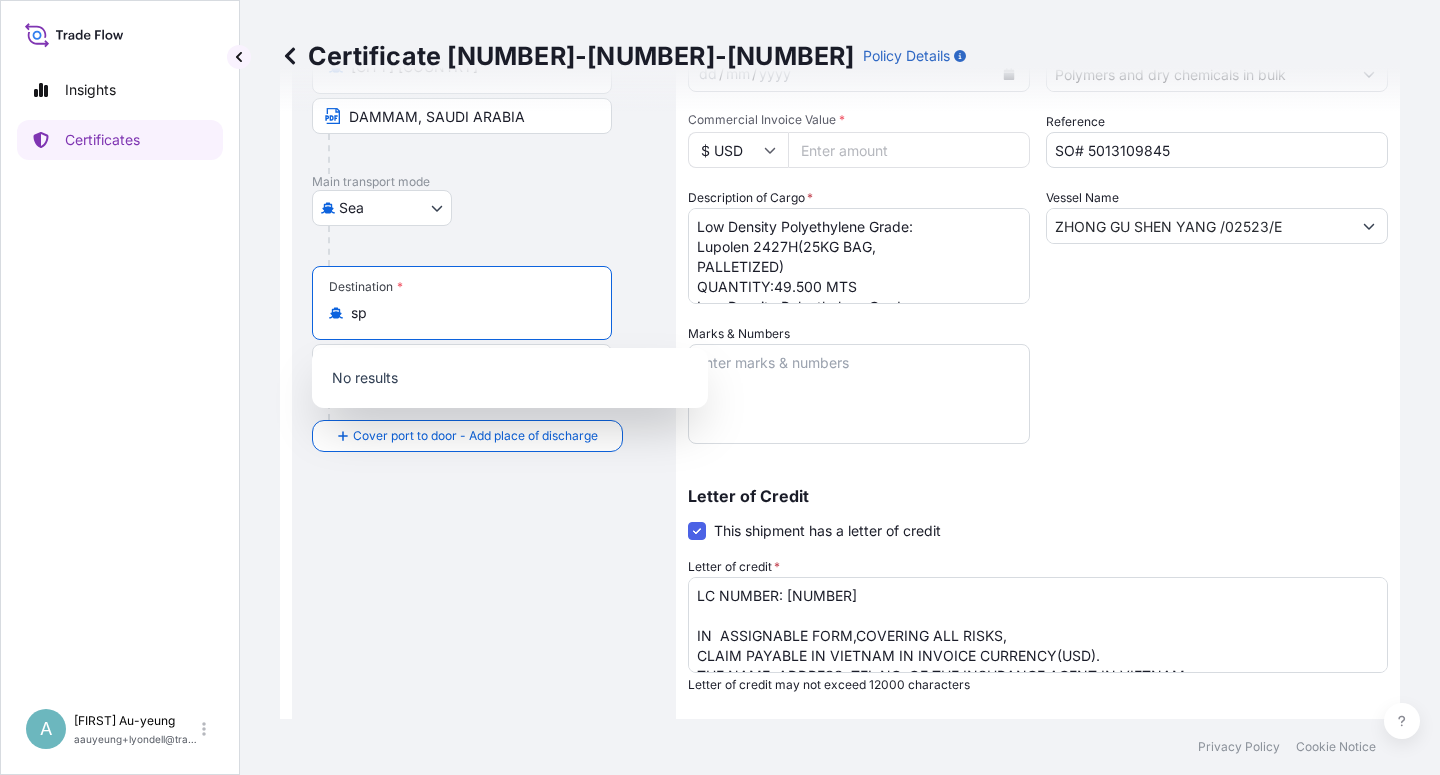 type on "s" 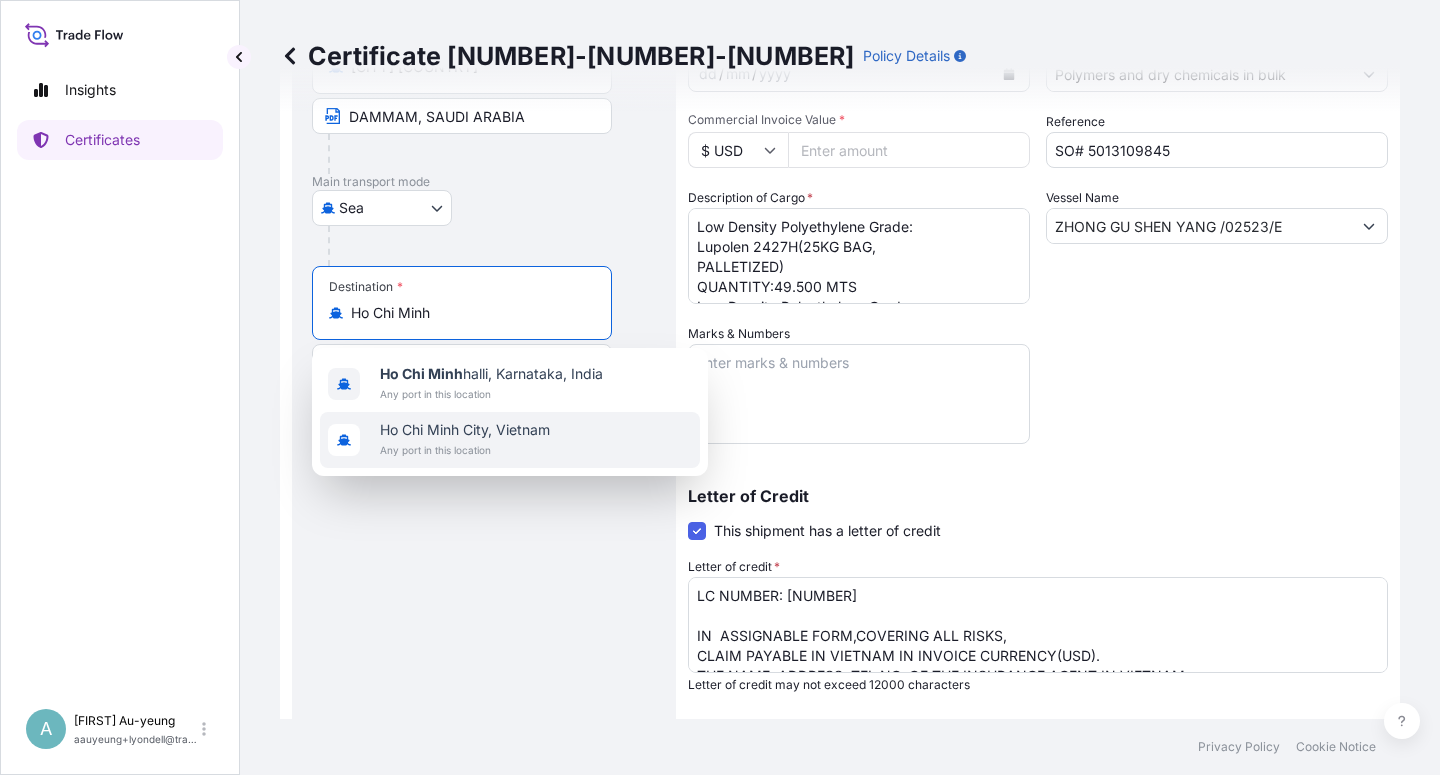 click on "Ho Chi Minh City, Vietnam" at bounding box center [465, 430] 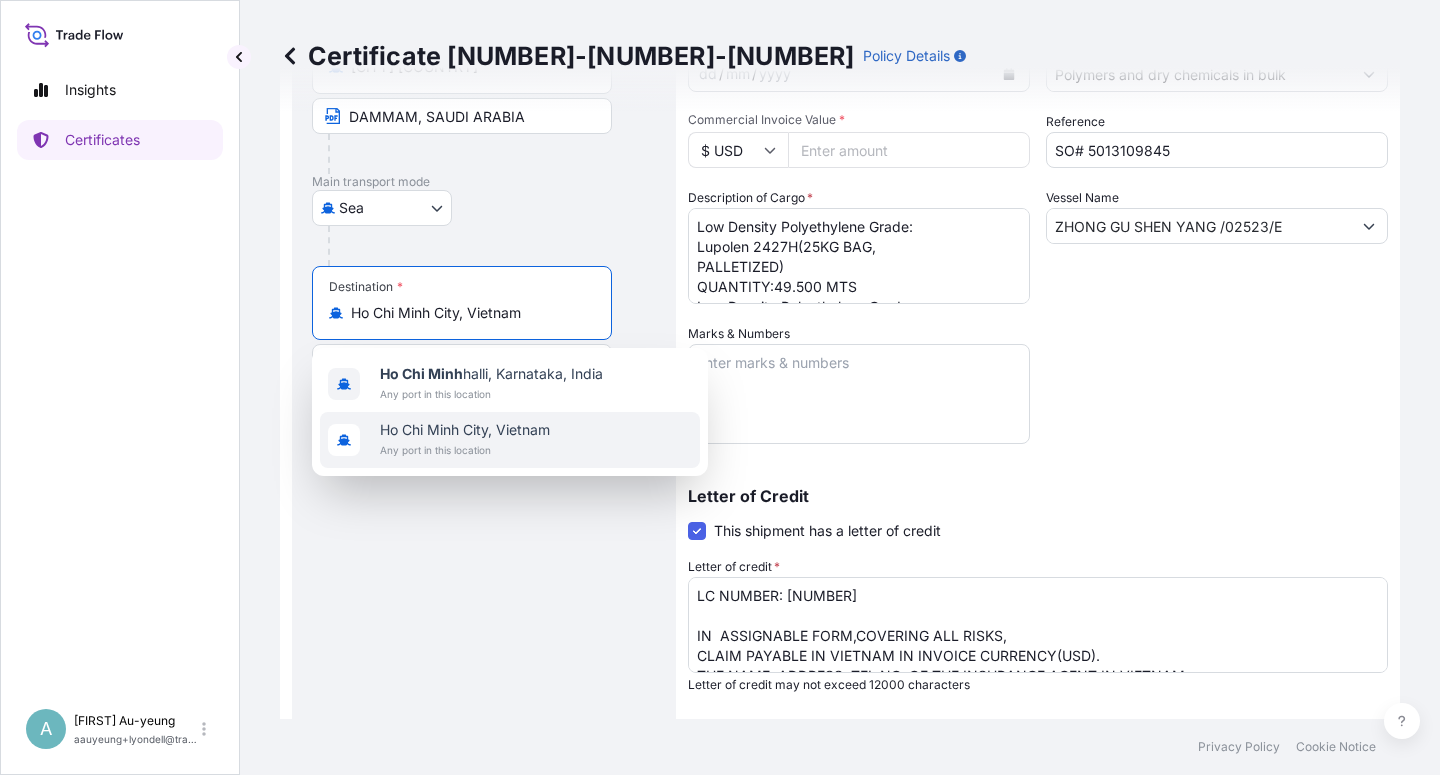 scroll, scrollTop: 248, scrollLeft: 0, axis: vertical 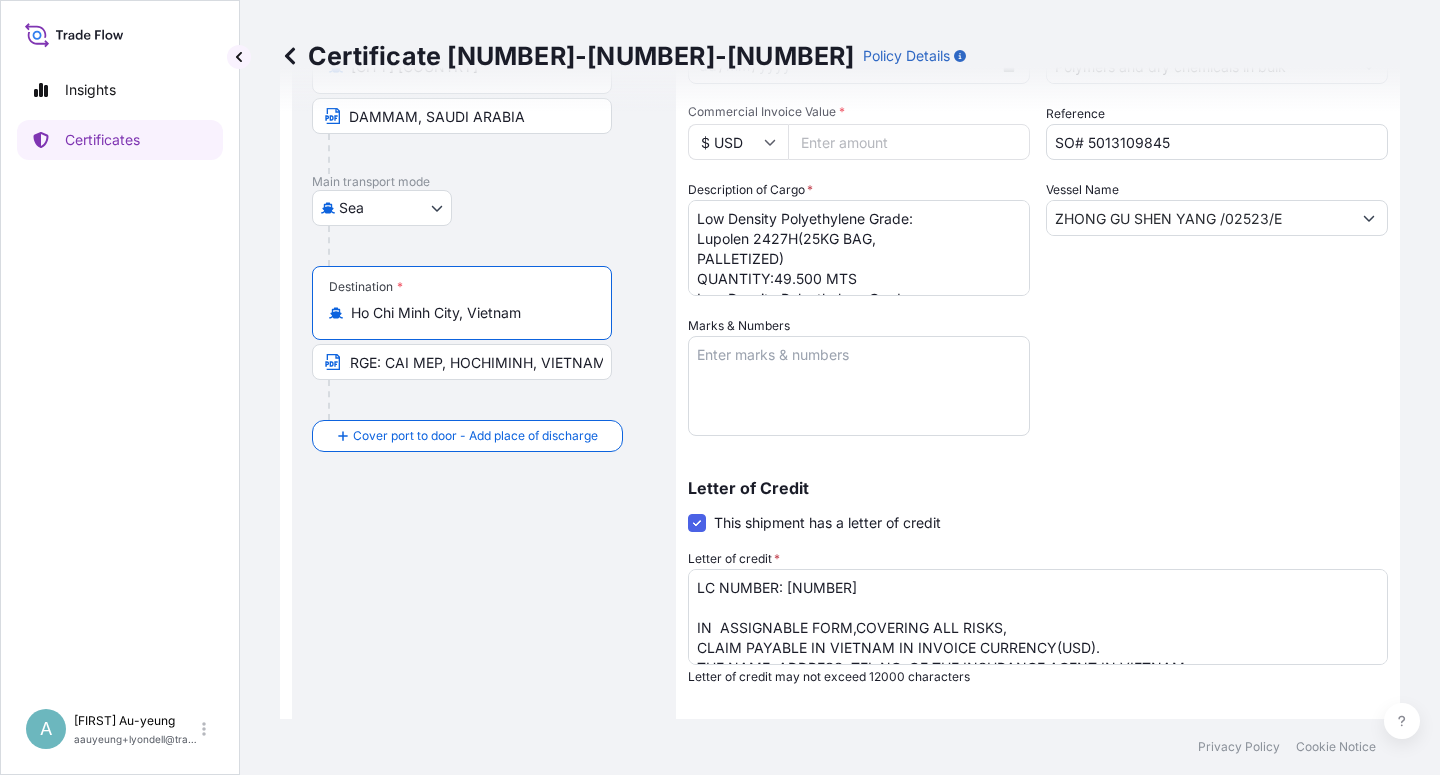 type on "Ho Chi Minh City, Vietnam" 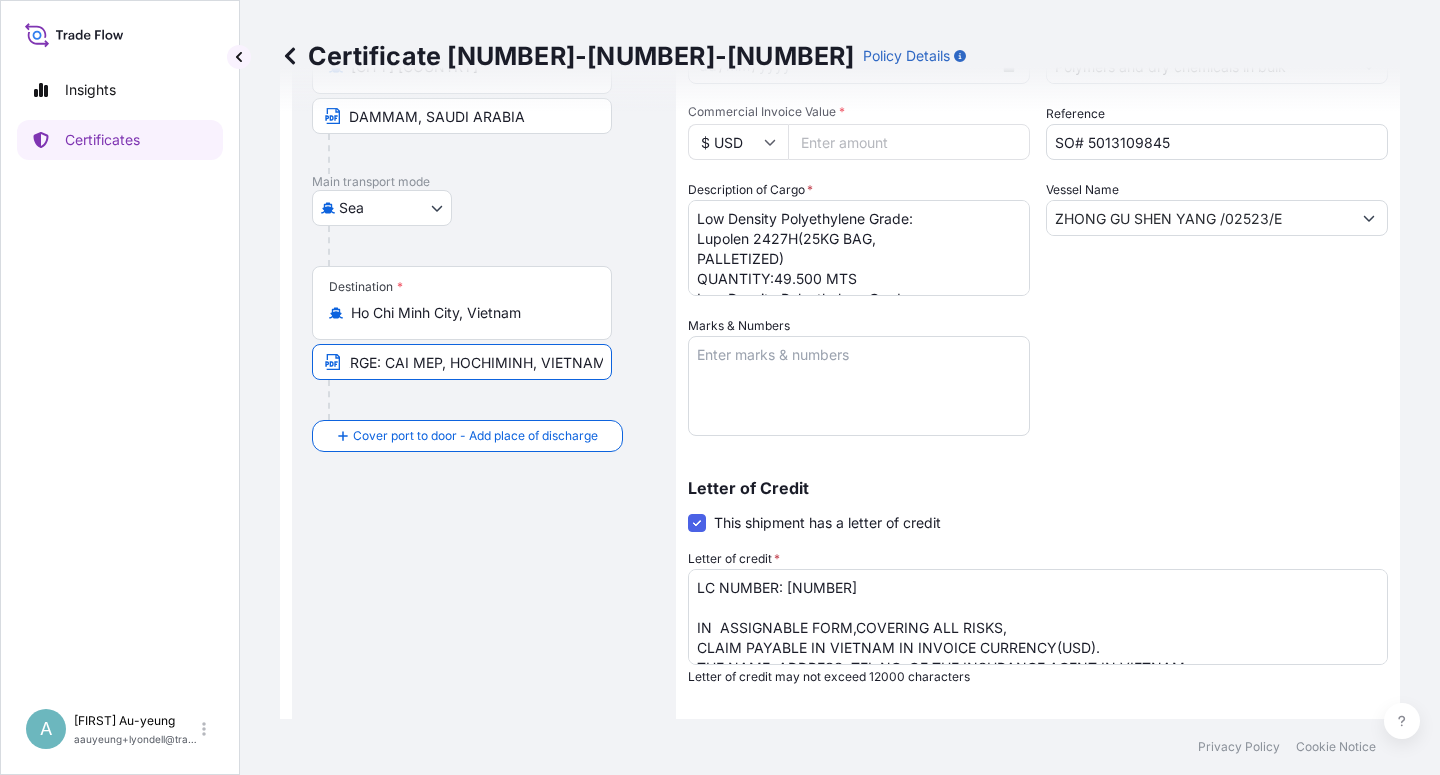 drag, startPoint x: 400, startPoint y: 360, endPoint x: 517, endPoint y: 391, distance: 121.037186 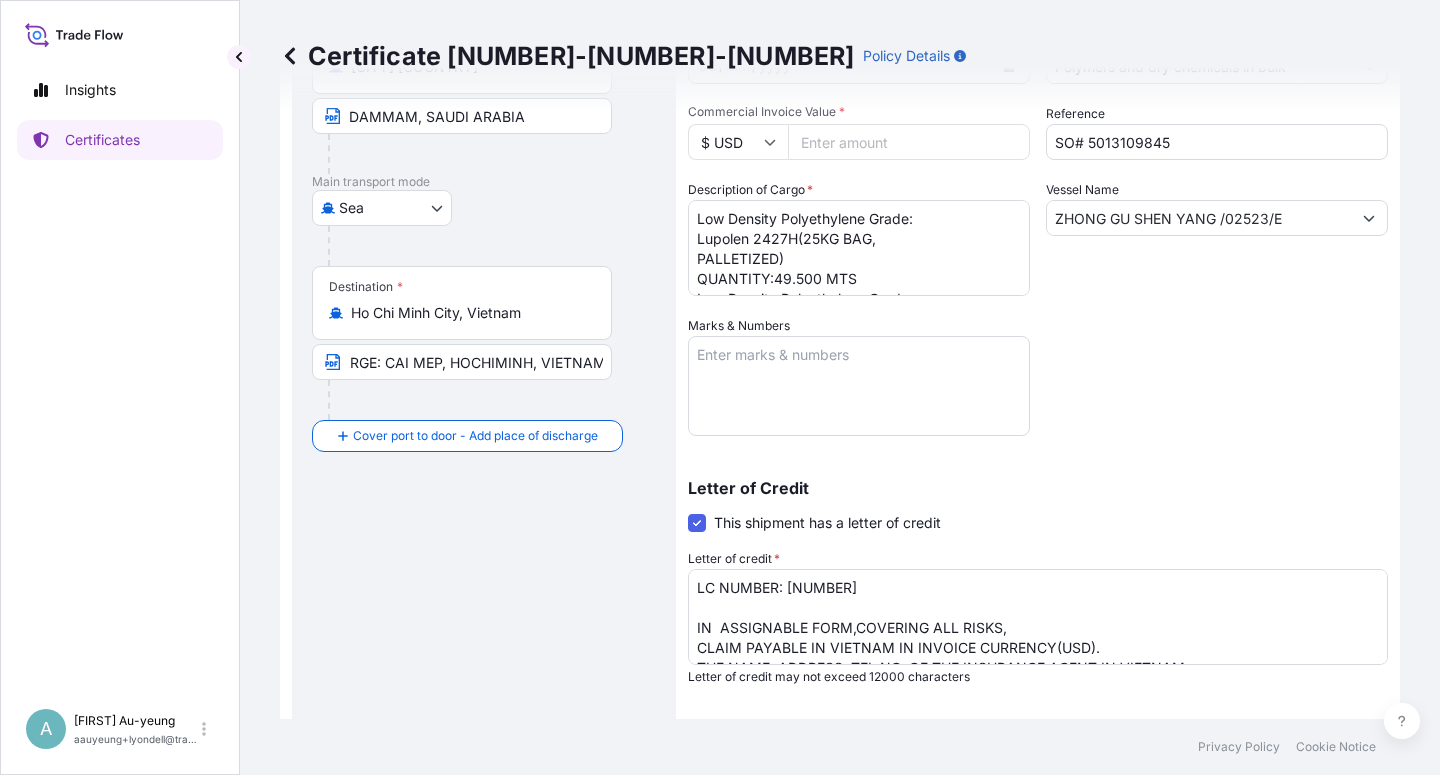click on "Route Details Reset Route Details   Cover door to port - Add loading place Place of loading Road / Inland Road / Inland Origin * Dammam Saudi Arabia DAMMAM, SAUDI ARABIA Main transport mode Sea Air Road Sea Destination * Ho Chi Minh City, Vietnam SP-ITC PORT, HOCHIMINH  VIA PORT OF DISCHARGE: CAI MEP, HOCHIMINH, VIETNAM Cover port to door - Add place of discharge Road / Inland Road / Inland Place of Discharge" at bounding box center (484, 418) 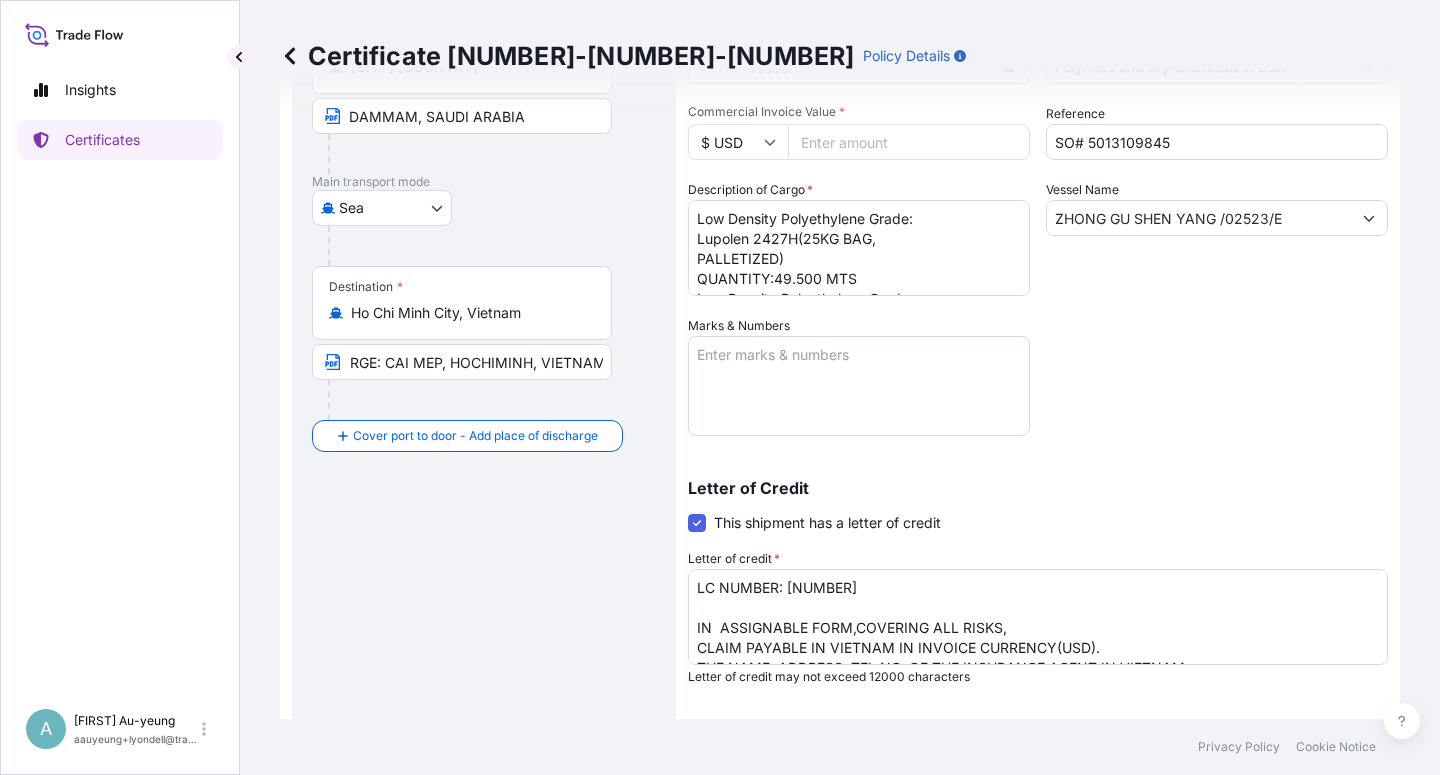 click on "SP-ITC PORT, HOCHIMINH  VIA PORT OF DISCHARGE: CAI MEP, HOCHIMINH, VIETNAM" at bounding box center (462, 362) 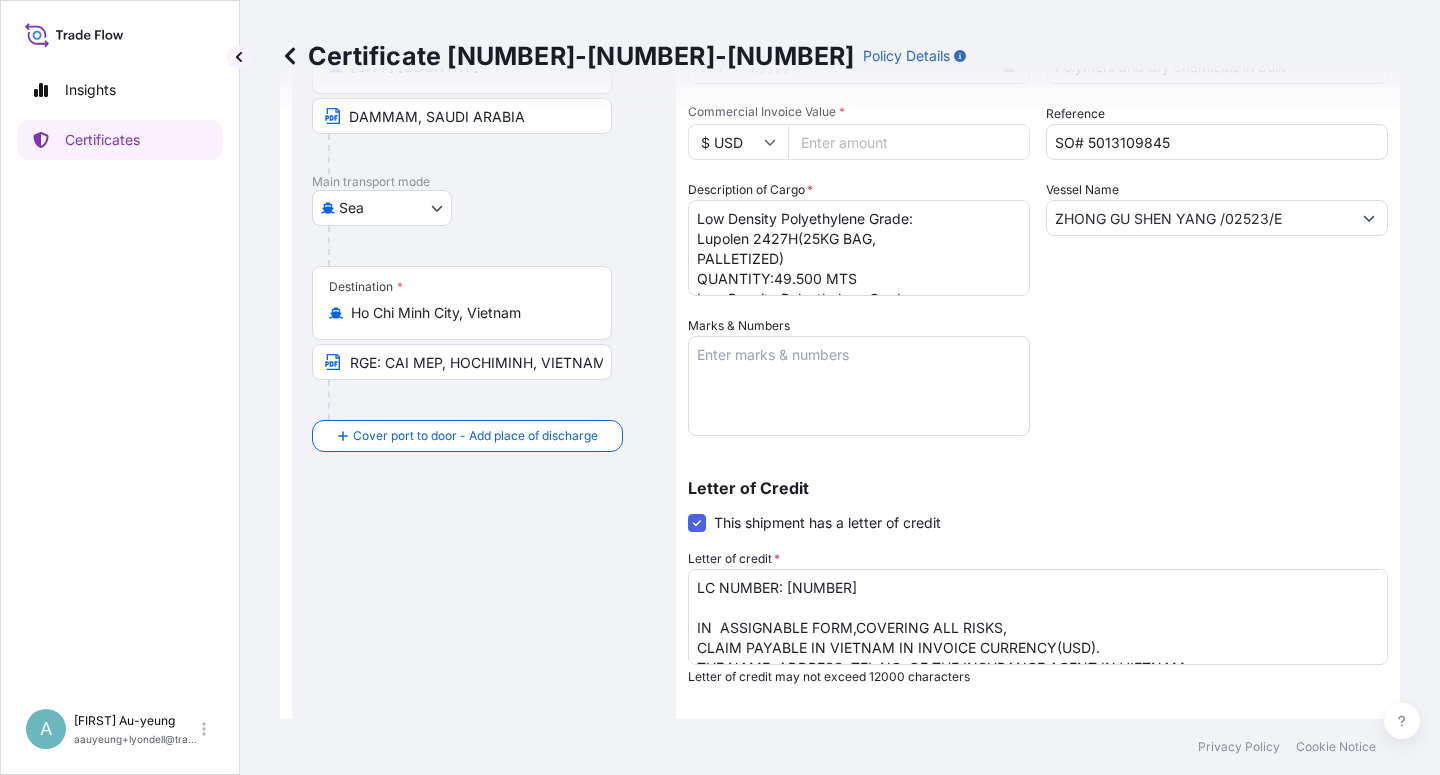 click on "Shipment Details Issue Date [DD]/[MM]/[YEAR] Commercial Invoice Value $ [NUMBER] , [NUMBER] . 00 Insured Value $ [NUMBER] , [NUMBER] . 00 Description of cargo Low Density Polyethylene Grade:
Lupolen 2427H(25KG BAG,
PALLETIZED)
QUANTITY:49.500 MTS
Low Density Polyethylene Grade:
Lupolen 2427K(BAG 25KG IN FCL)
QUANTITY:49.500 MTS Marks & Numbers — Vessel Name ZHONG GU SHEN YANG /02523/E Letter of Credit Assured Details Primary assured Basell Asia Pacific Limited Named Assured — Named Assured Address — Additional clauses BROKER: Willis B.V. Prof. E.M. Meijerslaan 5, 1183 AV  Amstelveen The Netherlands  Documents Upload Document PDF Certificate Privacy Policy" at bounding box center (1038, 390) 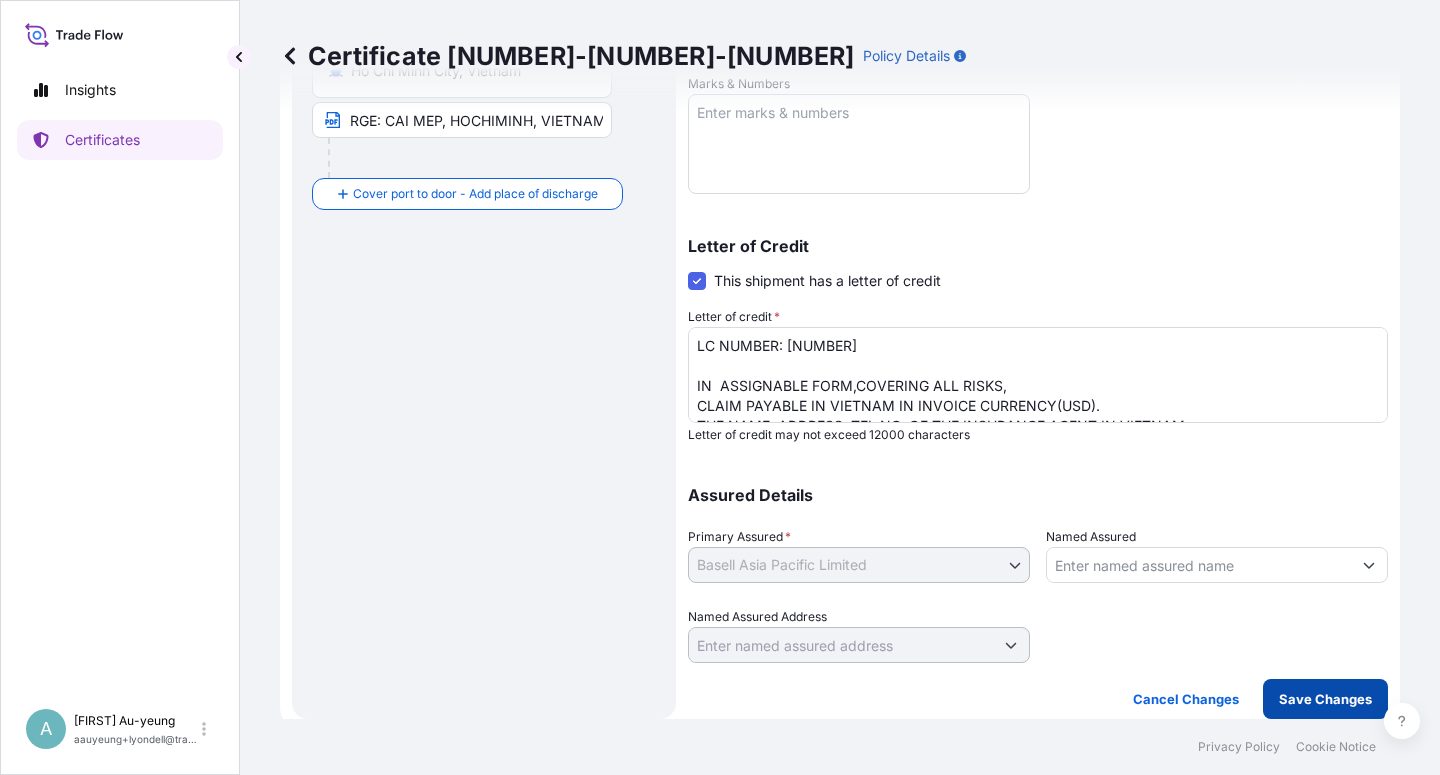 click on "Save Changes" at bounding box center [1325, 699] 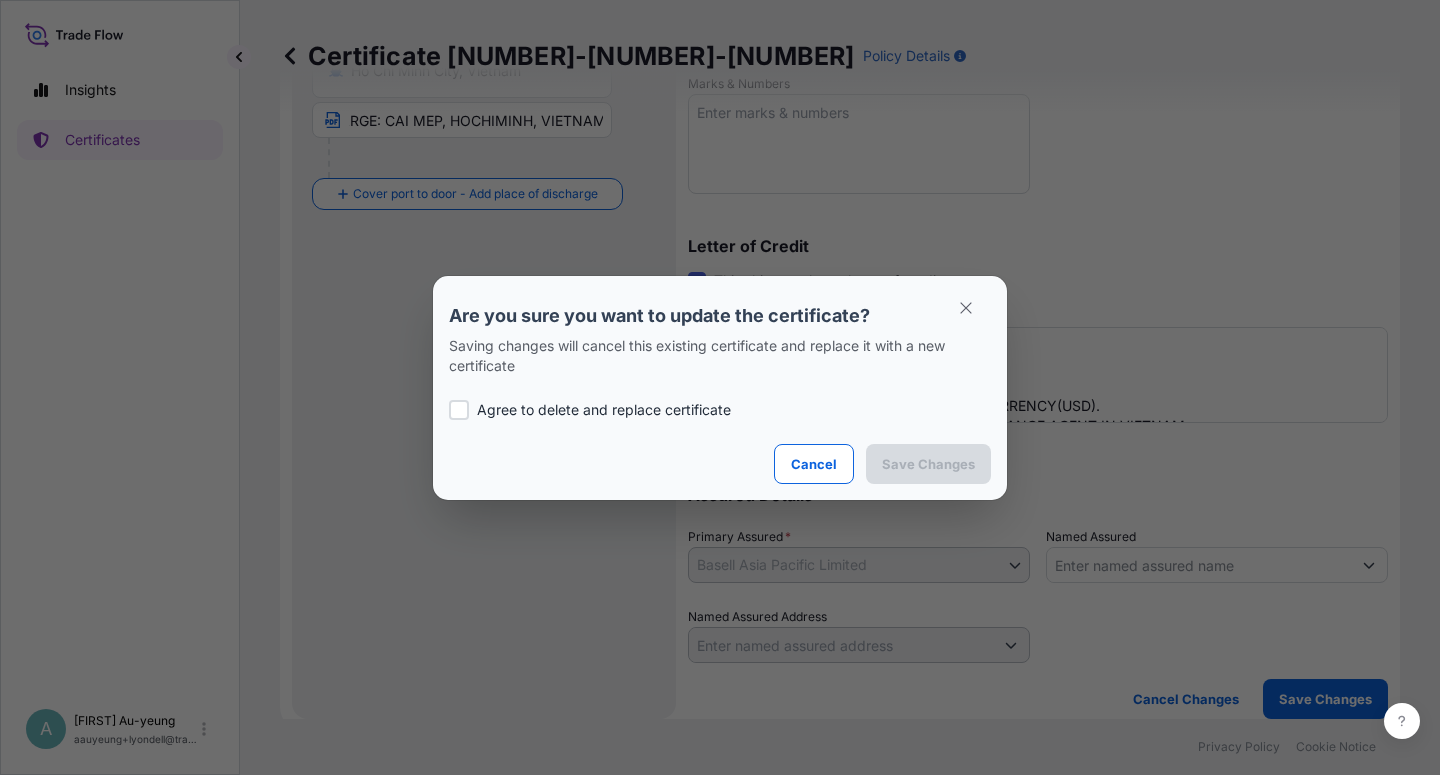 click on "Agree to delete and replace certificate" at bounding box center (604, 410) 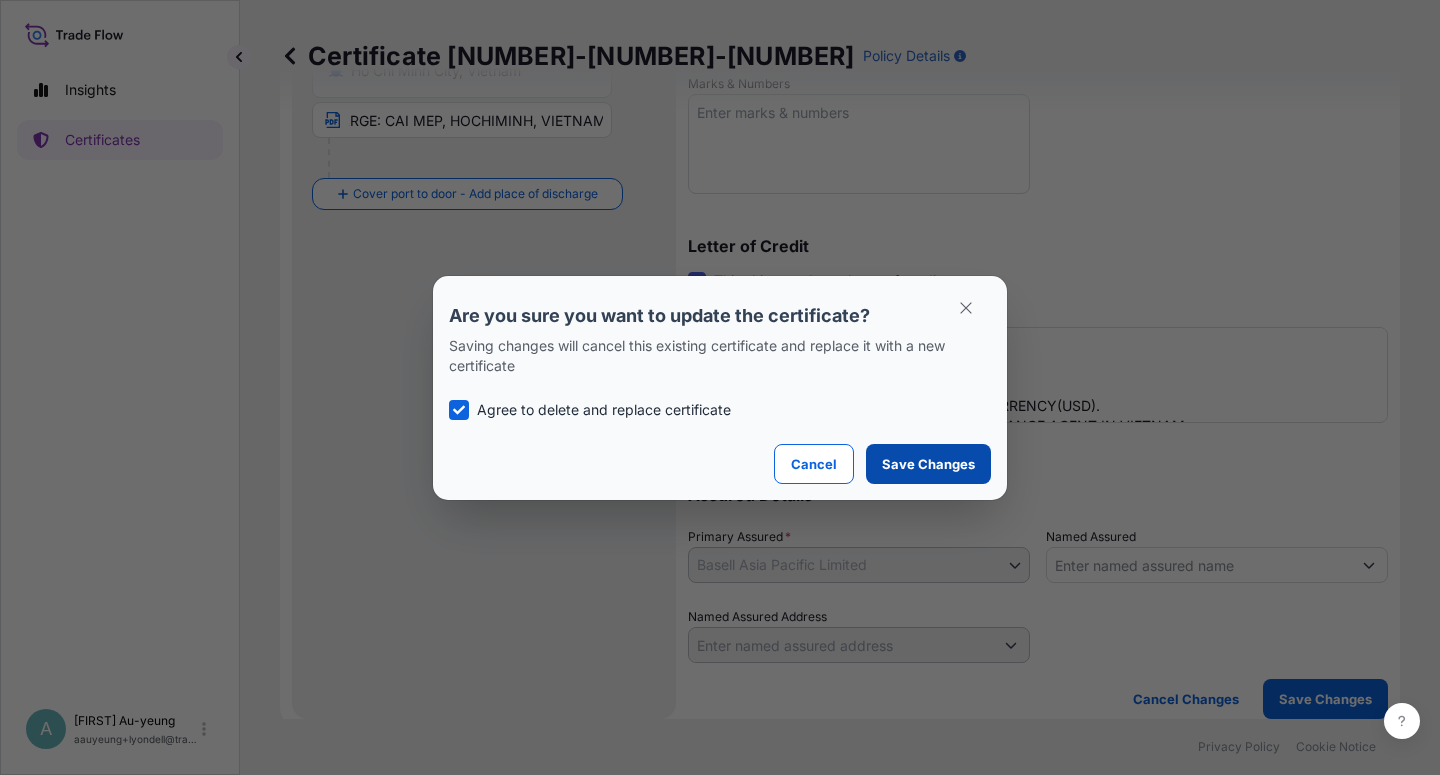 click on "Save Changes" at bounding box center [928, 464] 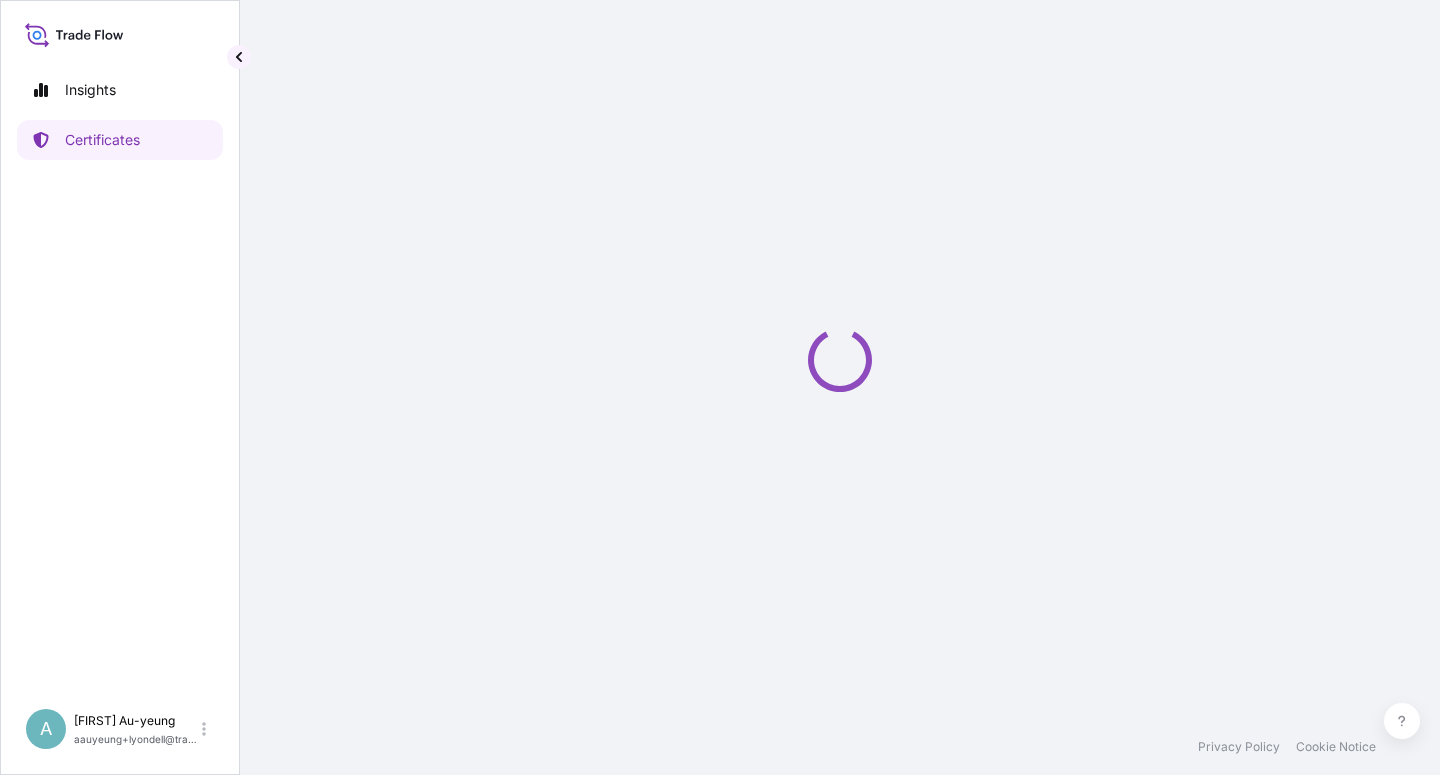 scroll, scrollTop: 0, scrollLeft: 0, axis: both 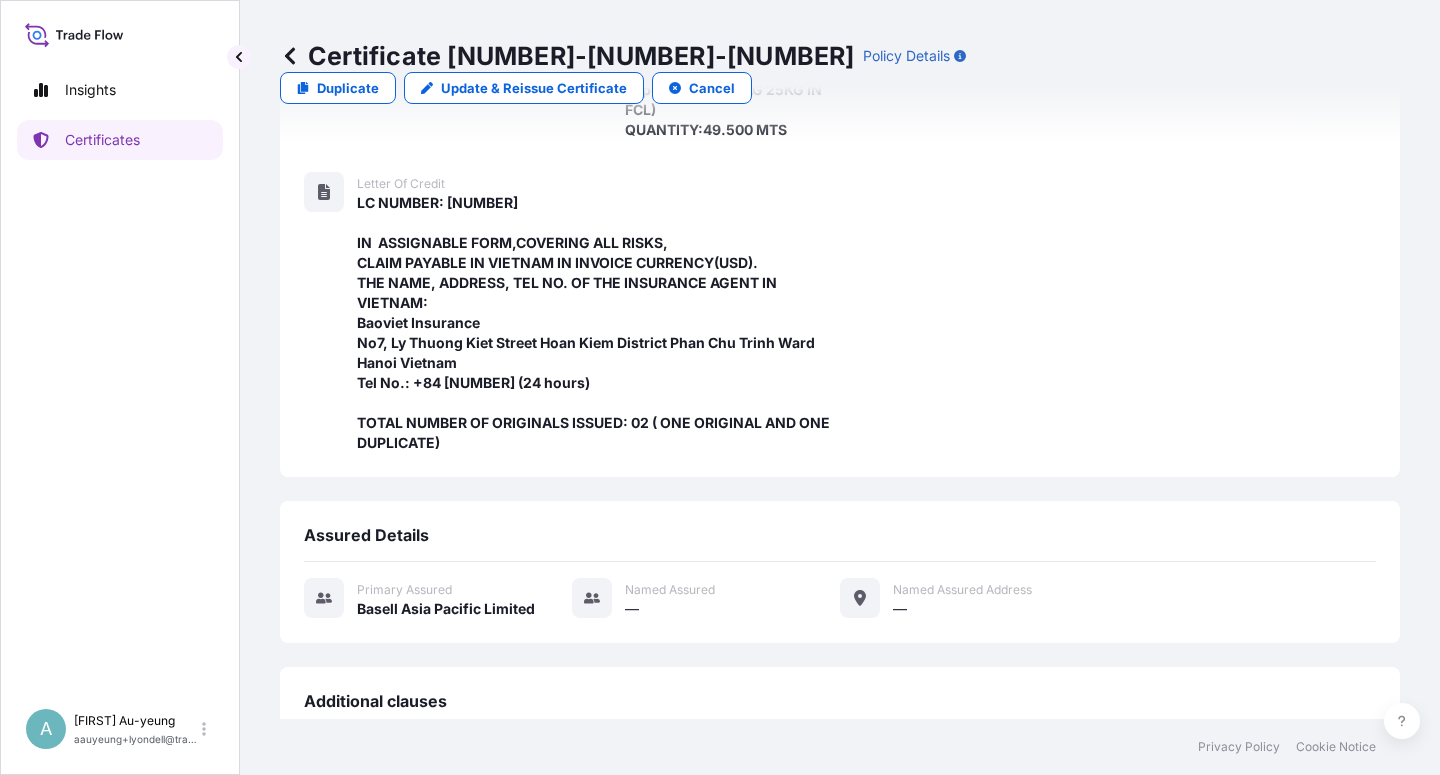 drag, startPoint x: 460, startPoint y: 579, endPoint x: 449, endPoint y: 569, distance: 14.866069 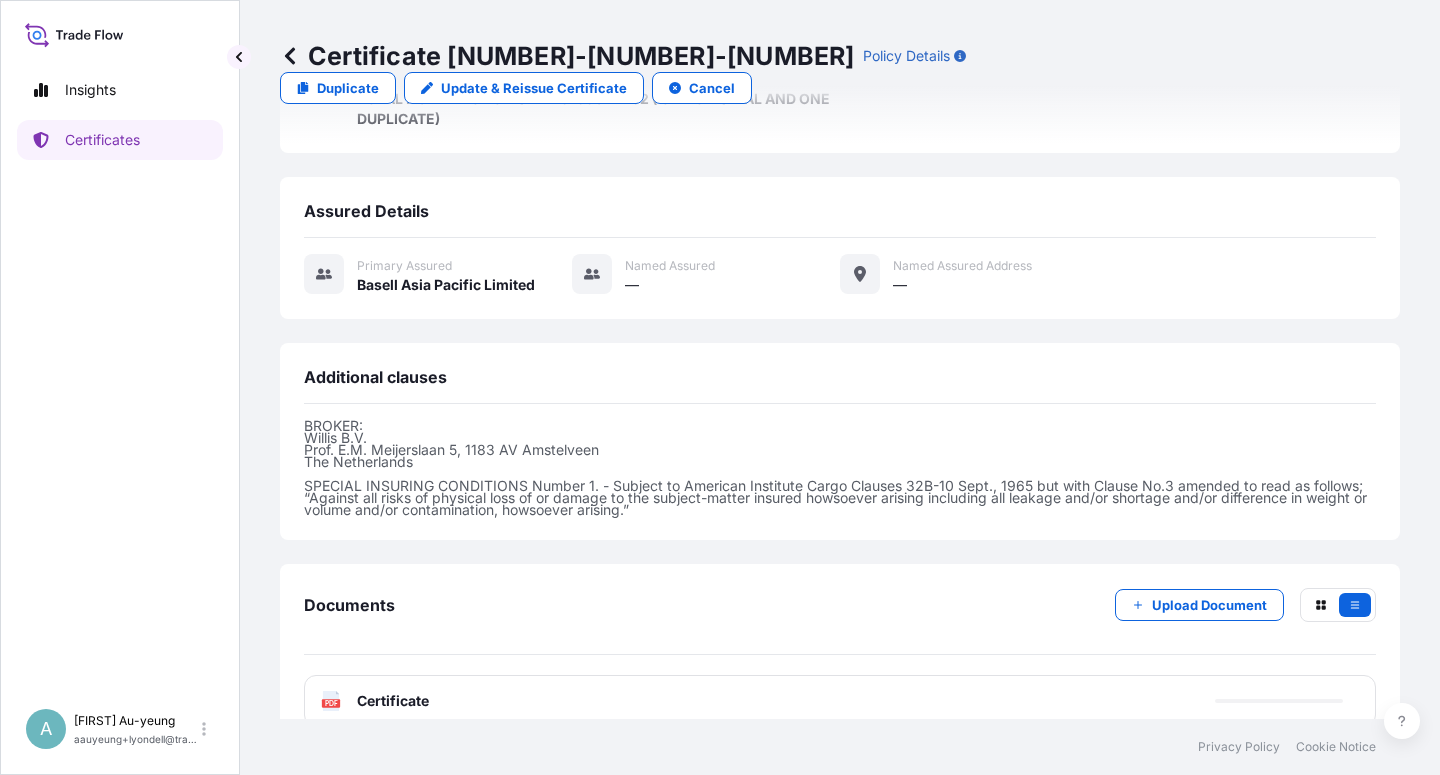 scroll, scrollTop: 814, scrollLeft: 0, axis: vertical 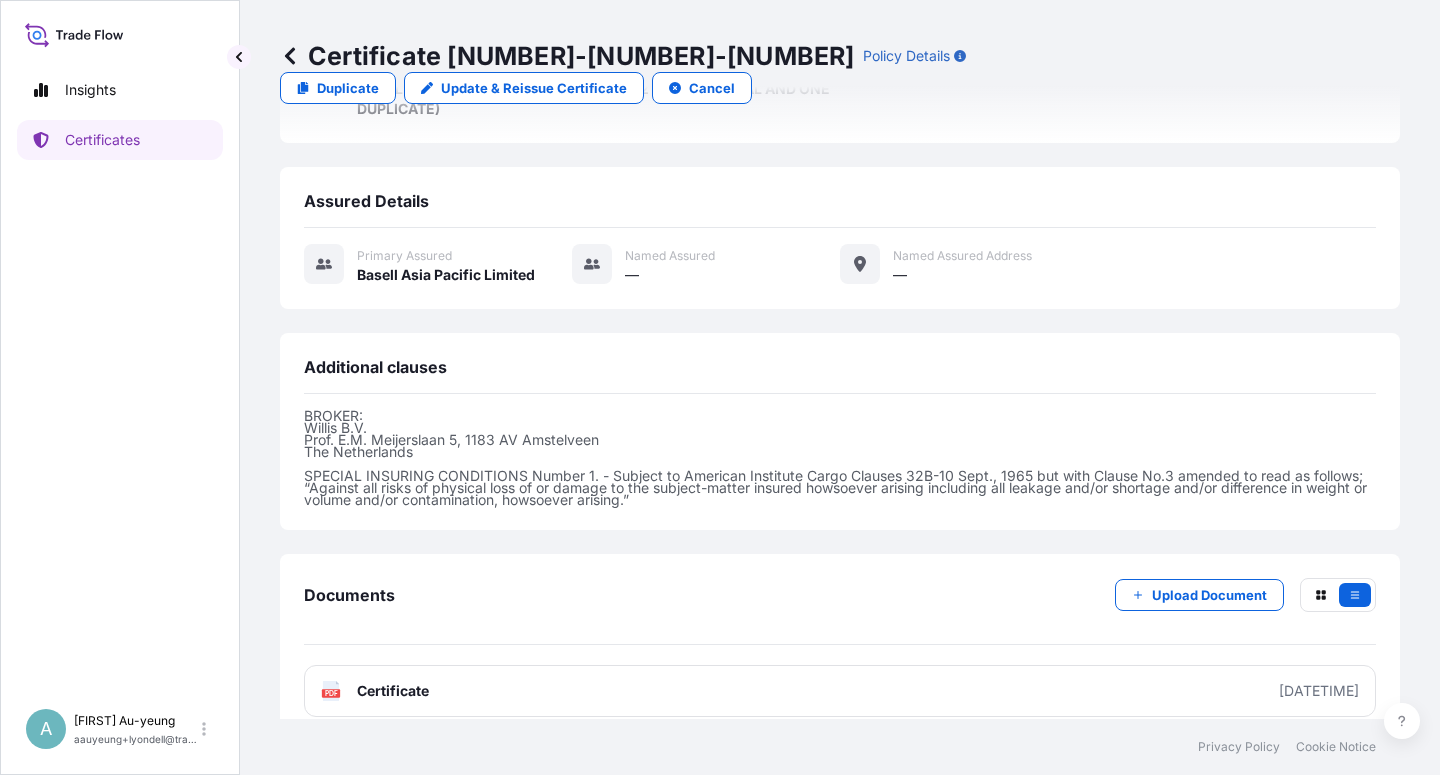 click on "Certificate" at bounding box center (393, 691) 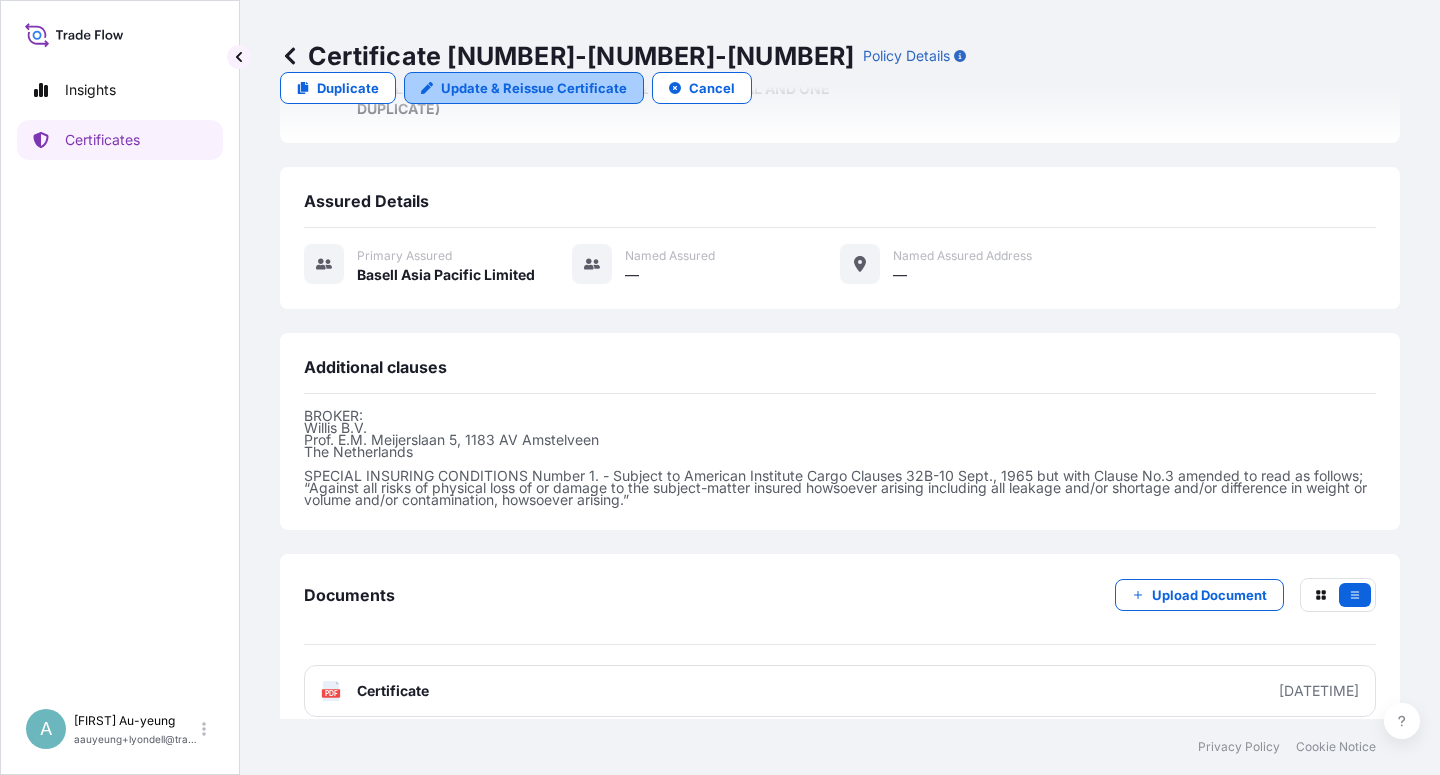 click on "Update & Reissue Certificate" at bounding box center (534, 88) 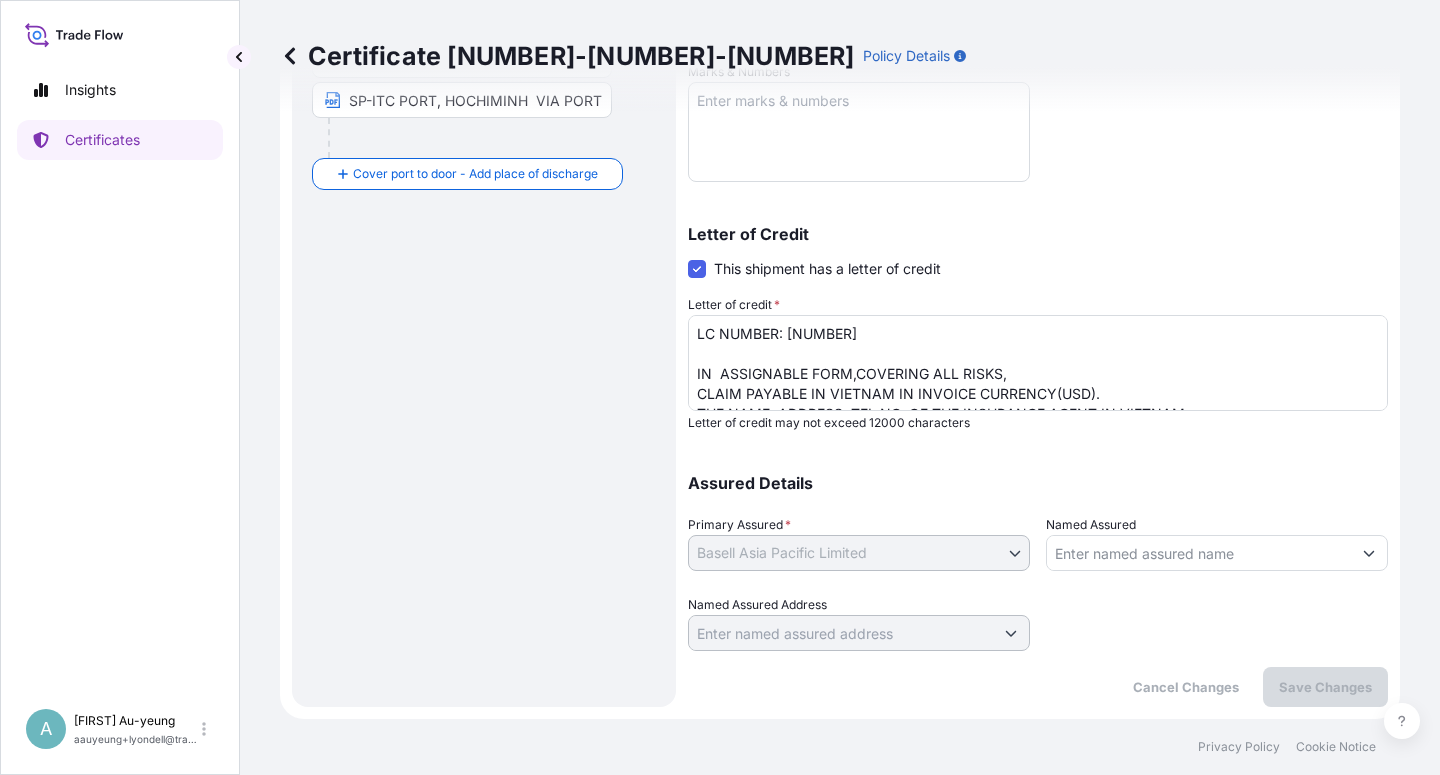 scroll, scrollTop: 490, scrollLeft: 0, axis: vertical 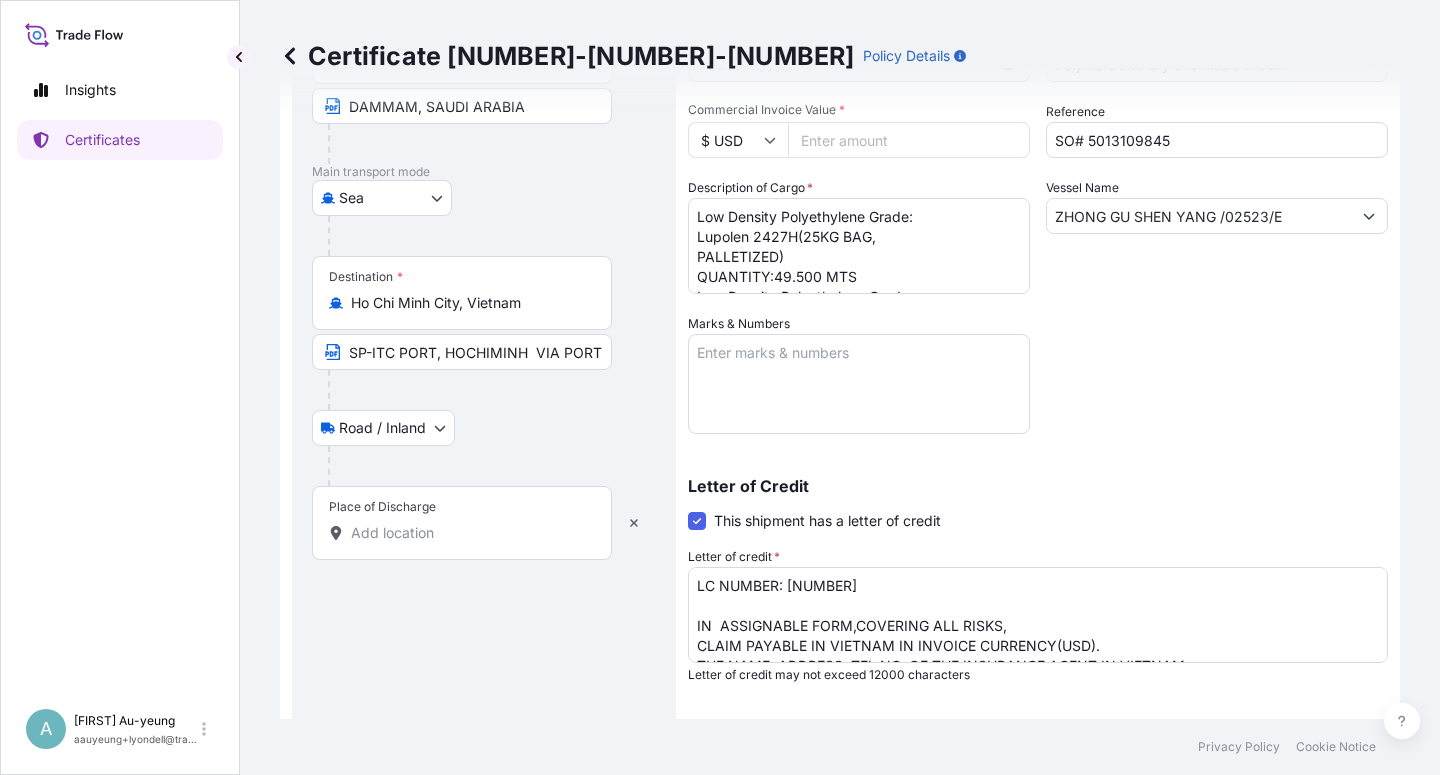 click on "SP-ITC PORT, HOCHIMINH  VIA PORT OF DISCHARGE: CAI MEP, HOCHIMINH, VIETNAM" at bounding box center (462, 352) 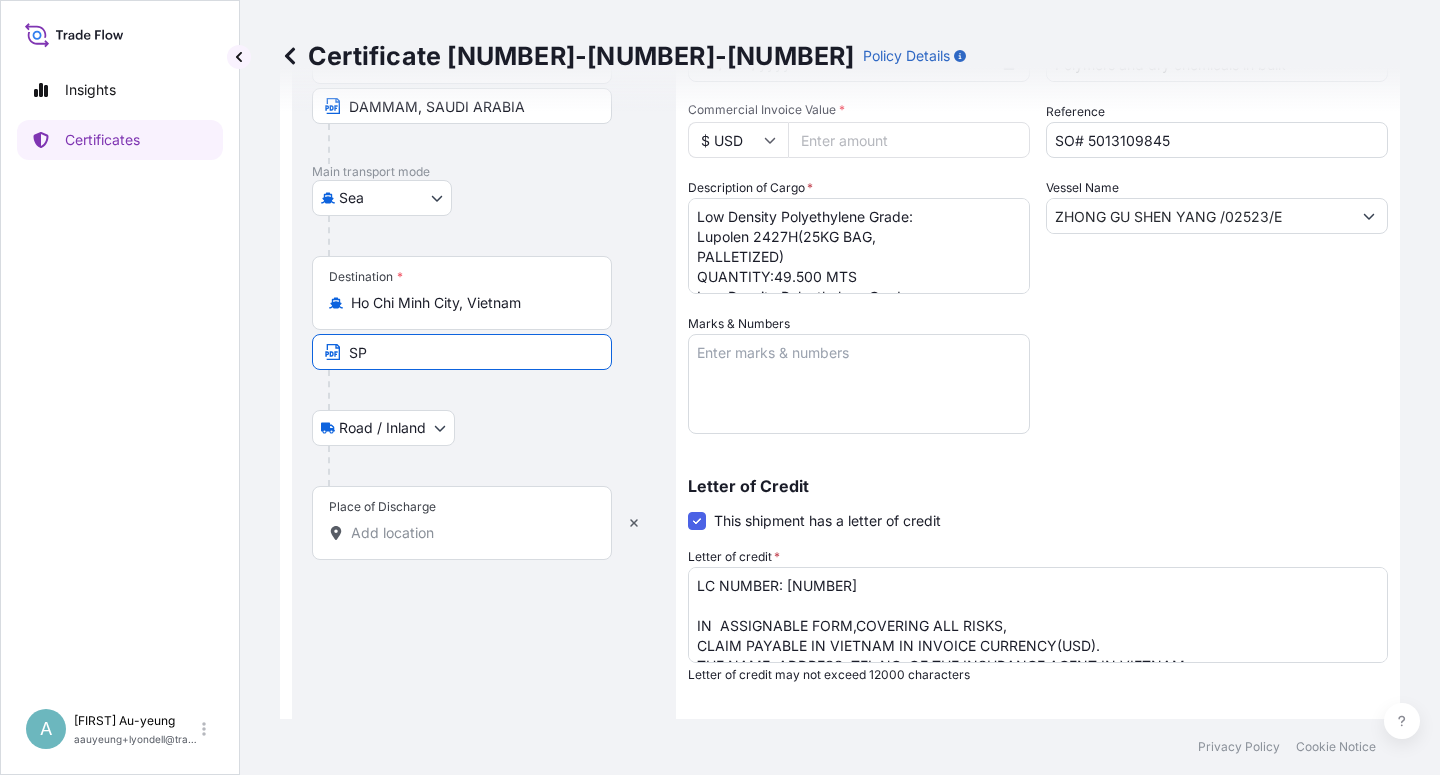type on "S" 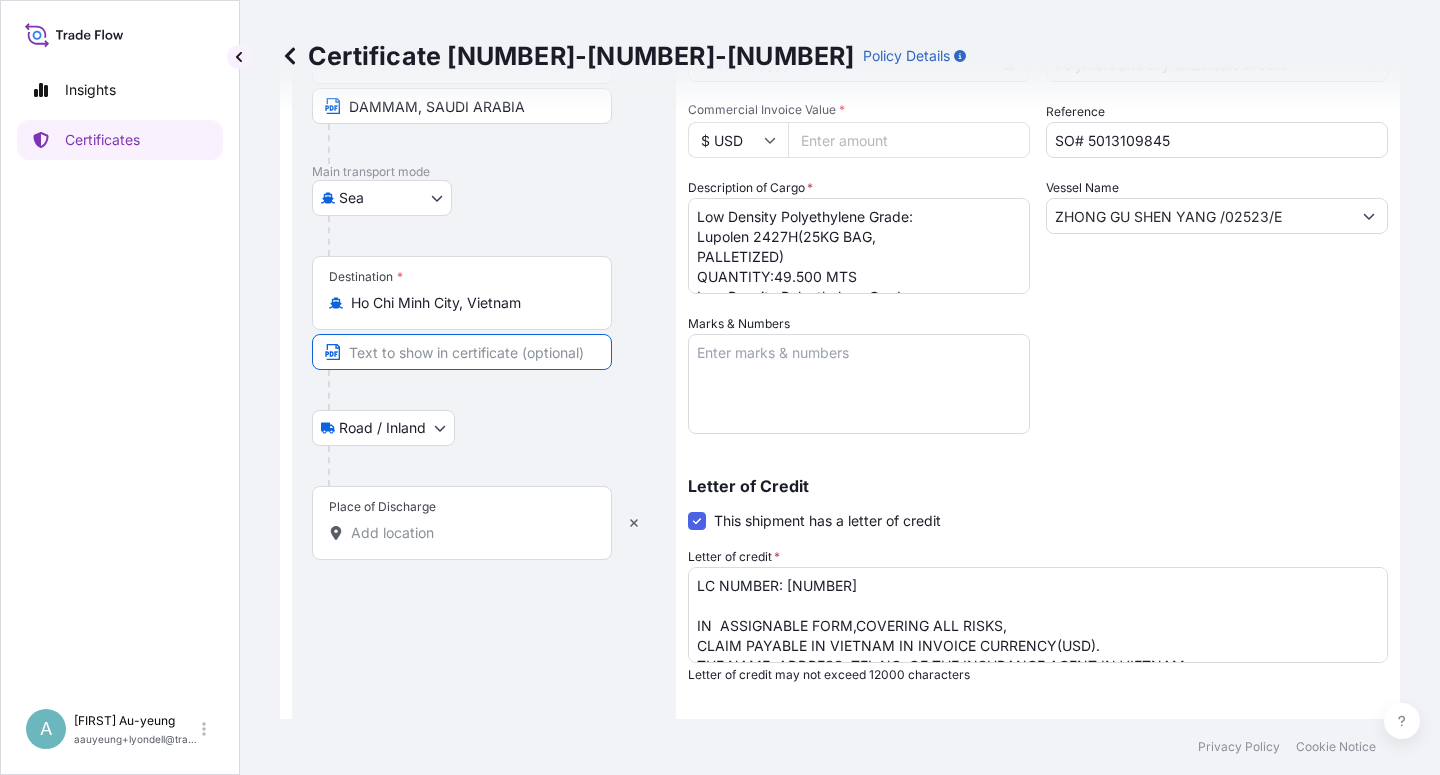 click at bounding box center (462, 352) 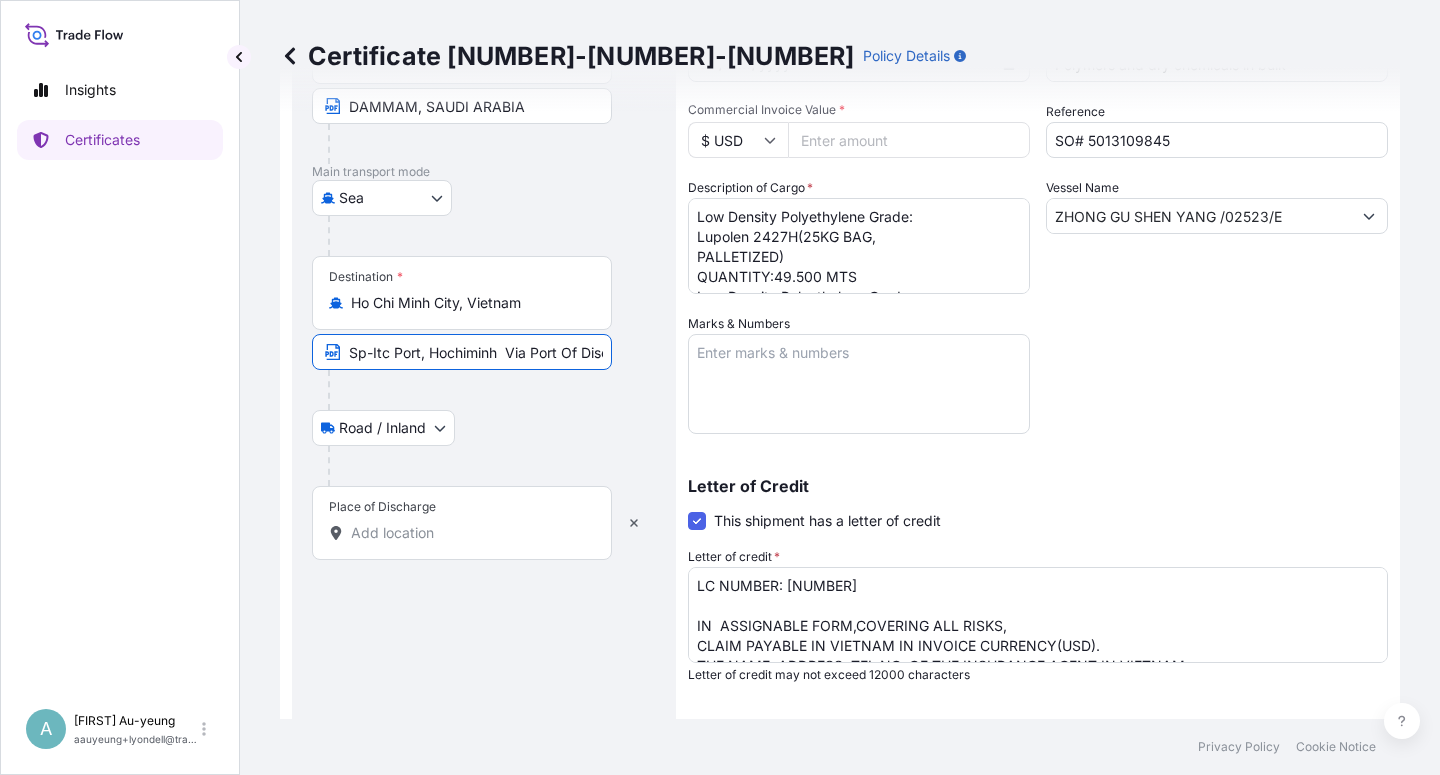 scroll, scrollTop: 0, scrollLeft: 250, axis: horizontal 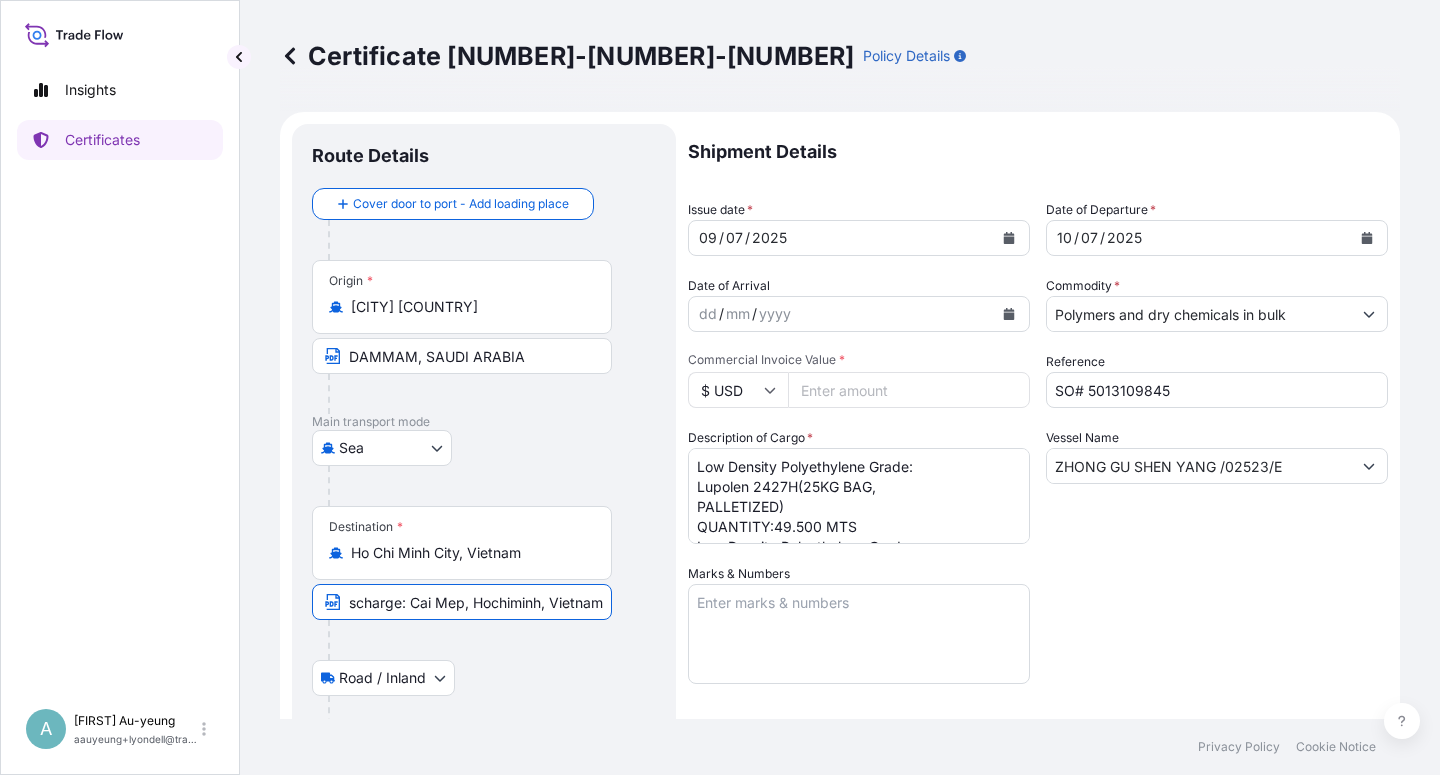 type on "Sp-Itc Port, Hochiminh  Via Port Of Discharge: Cai Mep, Hochiminh, Vietnam" 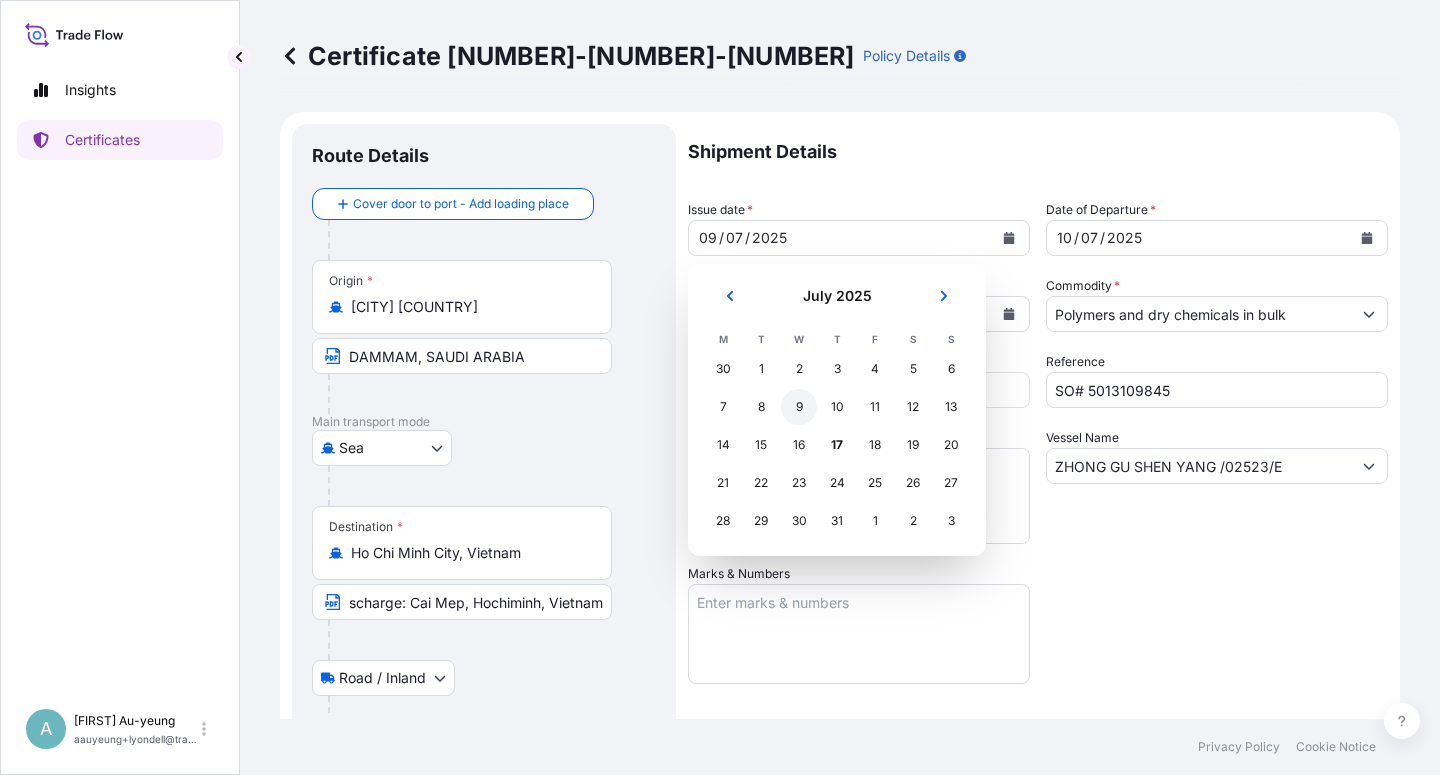 click on "9" at bounding box center [799, 407] 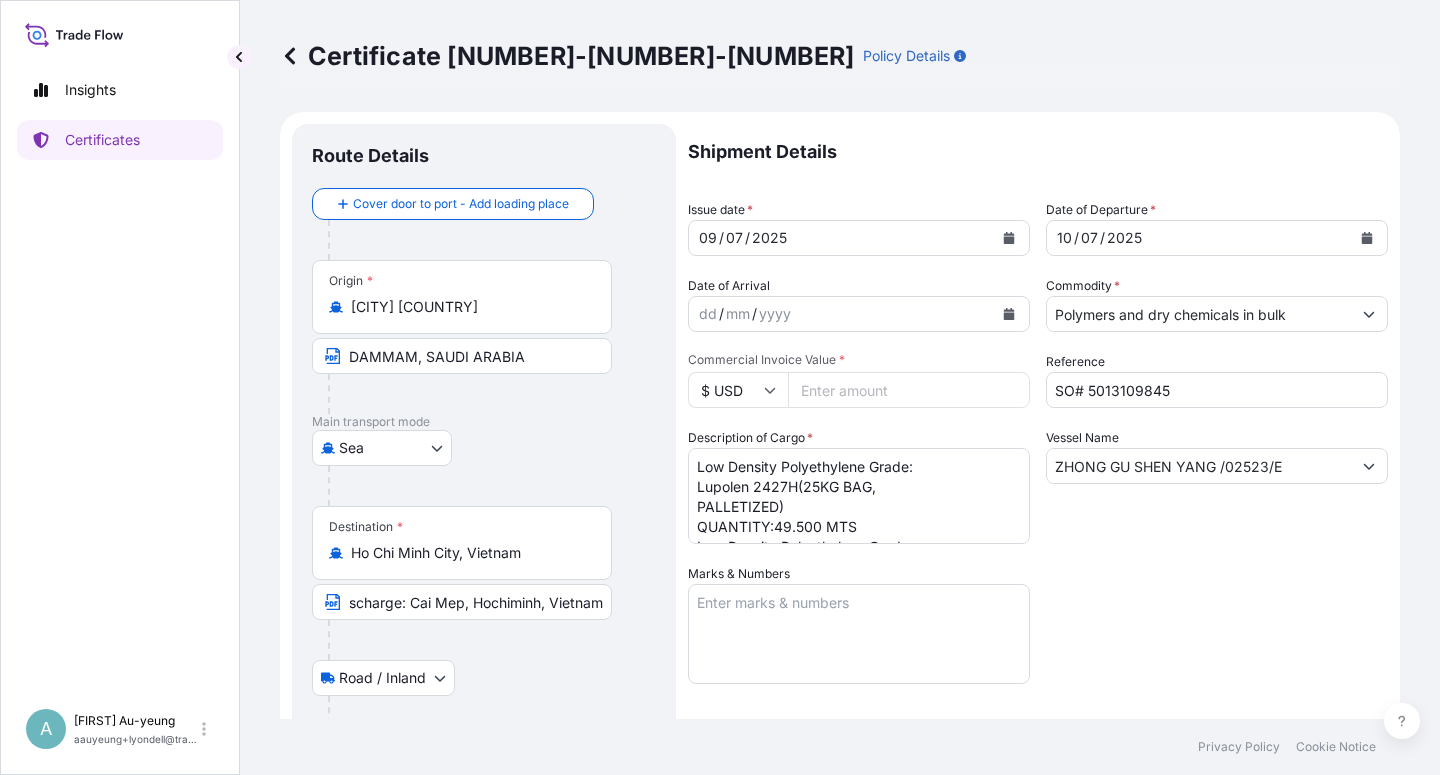 click on "Shipment Details Issue Date [DD]/[MM]/[YEAR] Commercial Invoice Value $ [NUMBER] , [NUMBER] . 00 Insured Value $ [NUMBER] , [NUMBER] . 00 Description of cargo Low Density Polyethylene Grade:
Lupolen 2427H(25KG BAG,
PALLETIZED)
QUANTITY:49.500 MTS
Low Density Polyethylene Grade:
Lupolen 2427K(BAG 25KG IN FCL)
QUANTITY:49.500 MTS Marks & Numbers — Vessel Name ZHONG GU SHEN YANG /02523/E Letter of Credit Assured Details Primary assured Basell Asia Pacific Limited Named Assured — Named Assured Address — Additional clauses BROKER: Willis B.V. Prof. E.M. Meijerslaan 5, 1183 AV  Amstelveen The Netherlands  Documents Upload Document PDF Certificate Privacy Policy" at bounding box center (1038, 638) 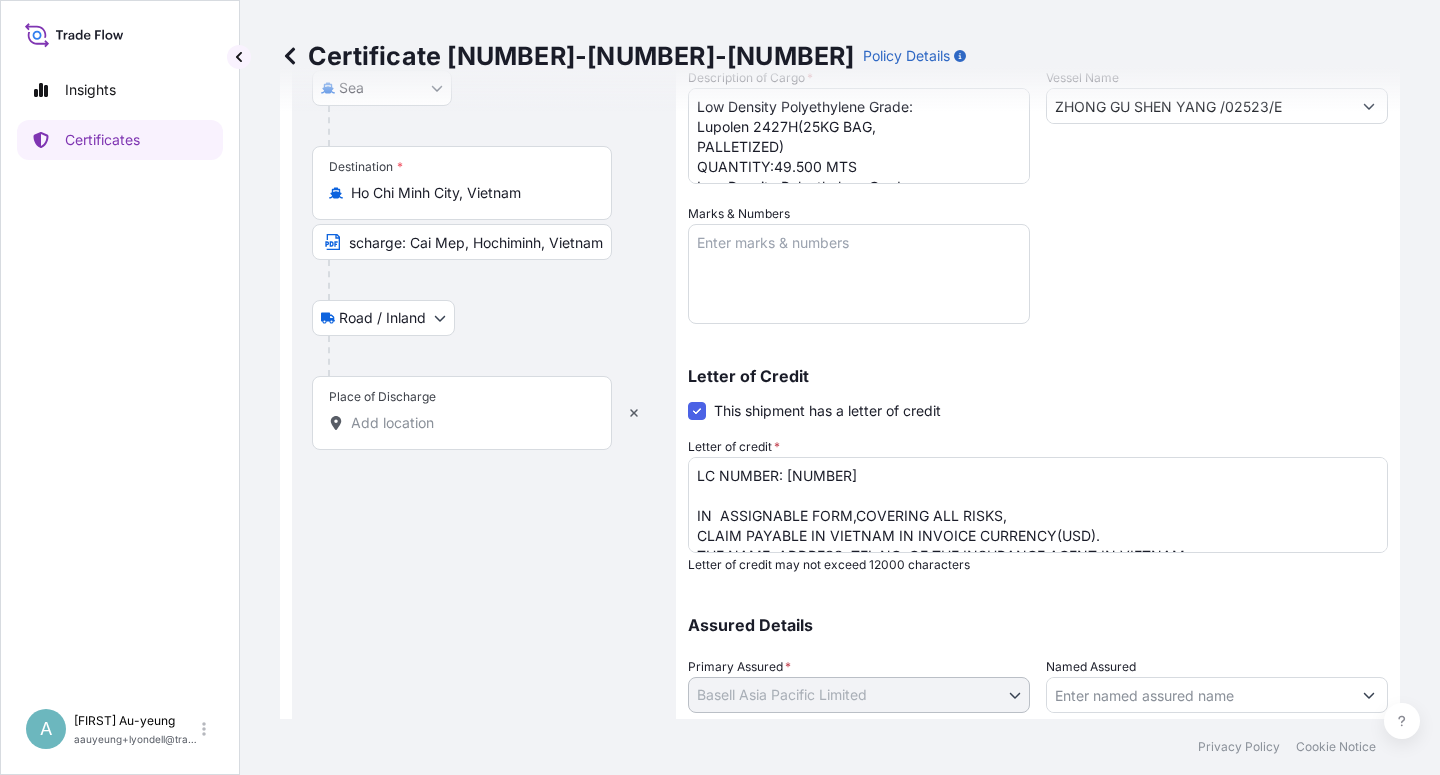 scroll, scrollTop: 490, scrollLeft: 0, axis: vertical 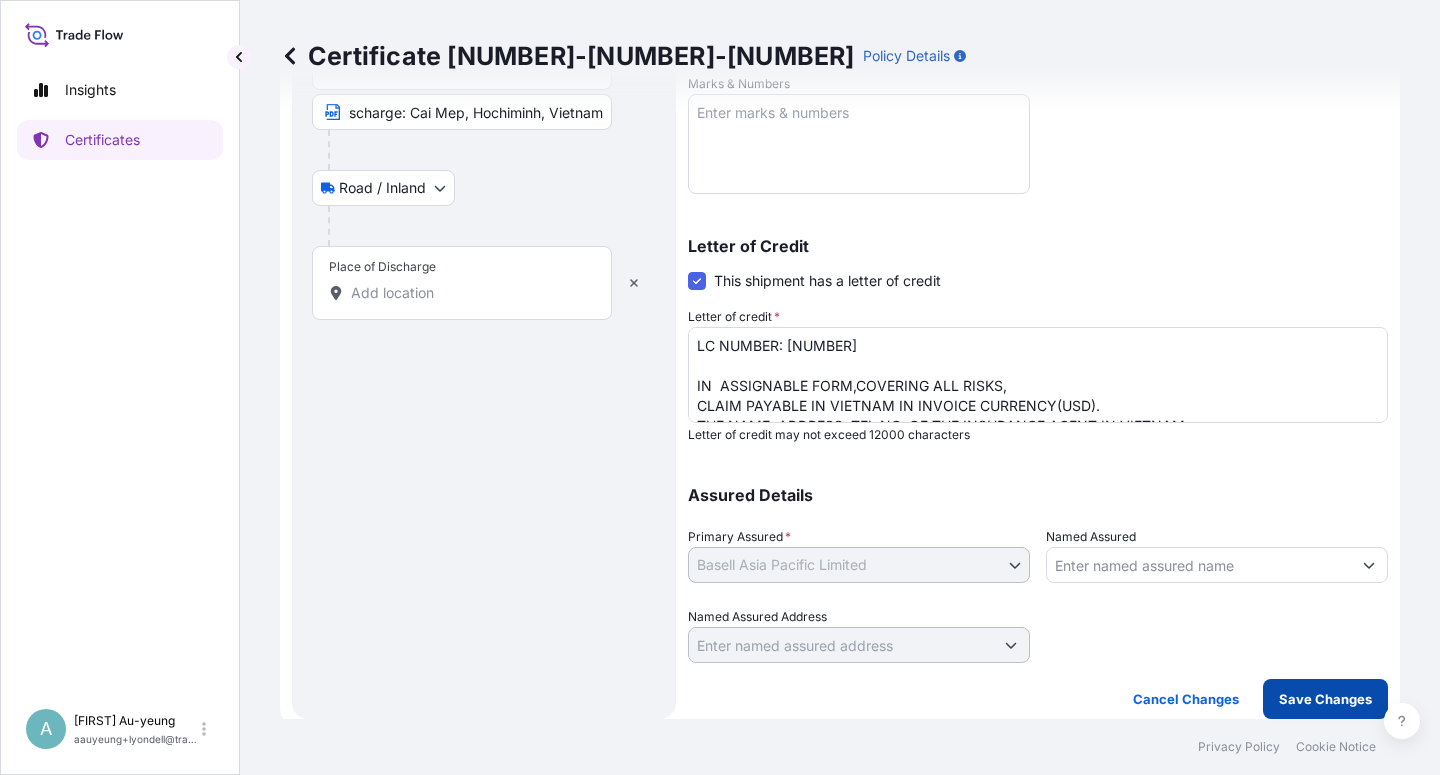 click on "Save Changes" at bounding box center [1325, 699] 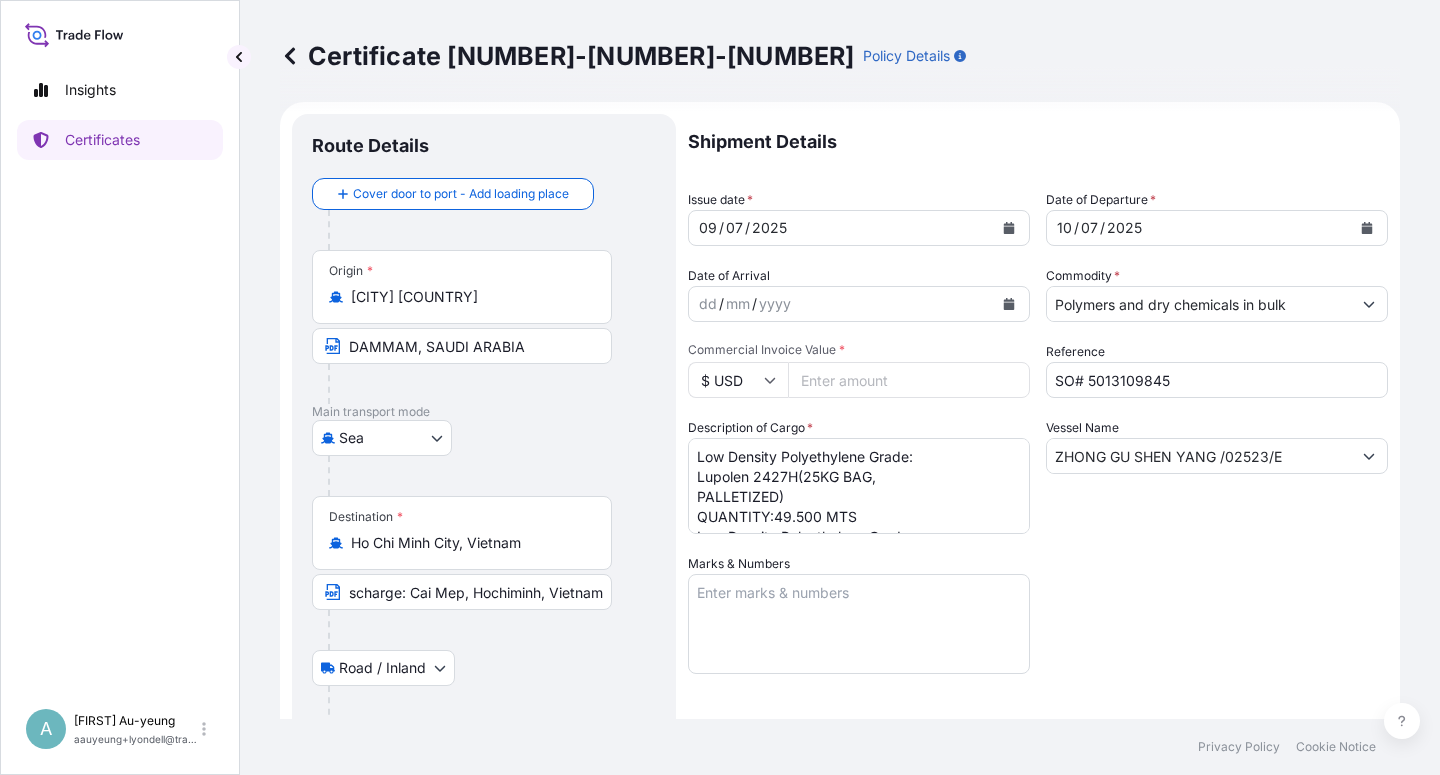 scroll, scrollTop: 490, scrollLeft: 0, axis: vertical 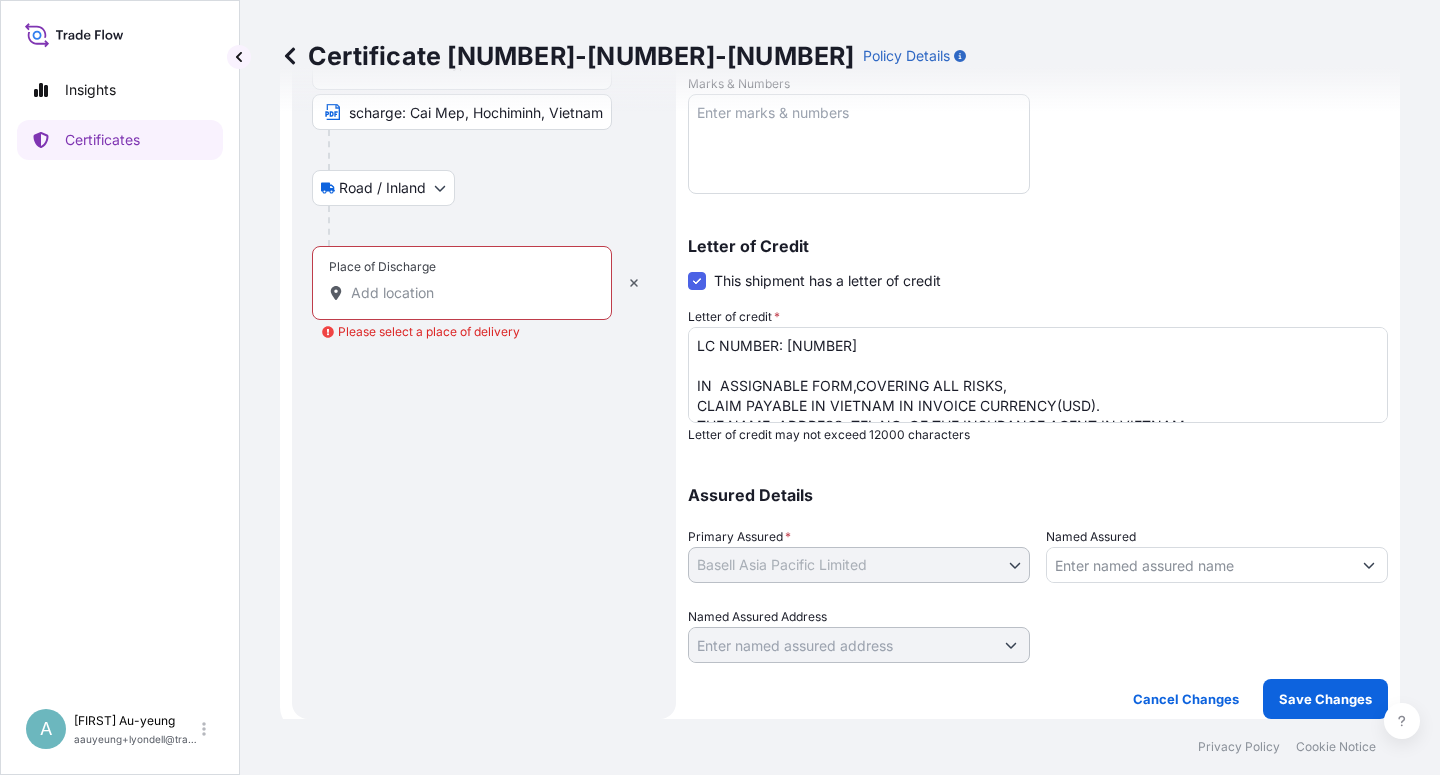 click on "Certificate [NUMBER]-[NUMBER]-[NUMBER] Policy Details Route Details   Cover door to port - Add loading place Place of loading Road / Inland Road / Inland Origin * Dammam Saudi Arabia DAMMAM, SAUDI ARABIA Main transport mode Sea Air Road Sea Destination * Ho Chi Minh City, Vietnam Sp-Itc Port, Hochiminh  Via Port Of Discharge: Cai Mep, Hochiminh, Vietnam Road / Inland Road / Inland Place of Discharge Please select a place of delivery Shipment Details Issue date * 09 / 07 / [YEAR] Date of Departure * 10 / 07 / [YEAR] Date of Arrival dd / mm / yyyy Commodity * Polymers and dry chemicals in bulk Packing Category Commercial Invoice Value    * $ USD [NUMBER] Reference SO# [NUMBER] Description of Cargo * Low Density Polyethylene Grade:
Lupolen 2427H(25KG BAG,
PALLETIZED)
QUANTITY:49.500 MTS
Low Density Polyethylene Grade:
Lupolen 2427K(BAG 25KG IN FCL)
QUANTITY:49.500 MTS Vessel Name ZHONG GU SHEN YANG /02523/E Marks & Numbers Letter of Credit This shipment has a letter of credit Letter of credit * Assured Details Primary Assured" at bounding box center [840, 359] 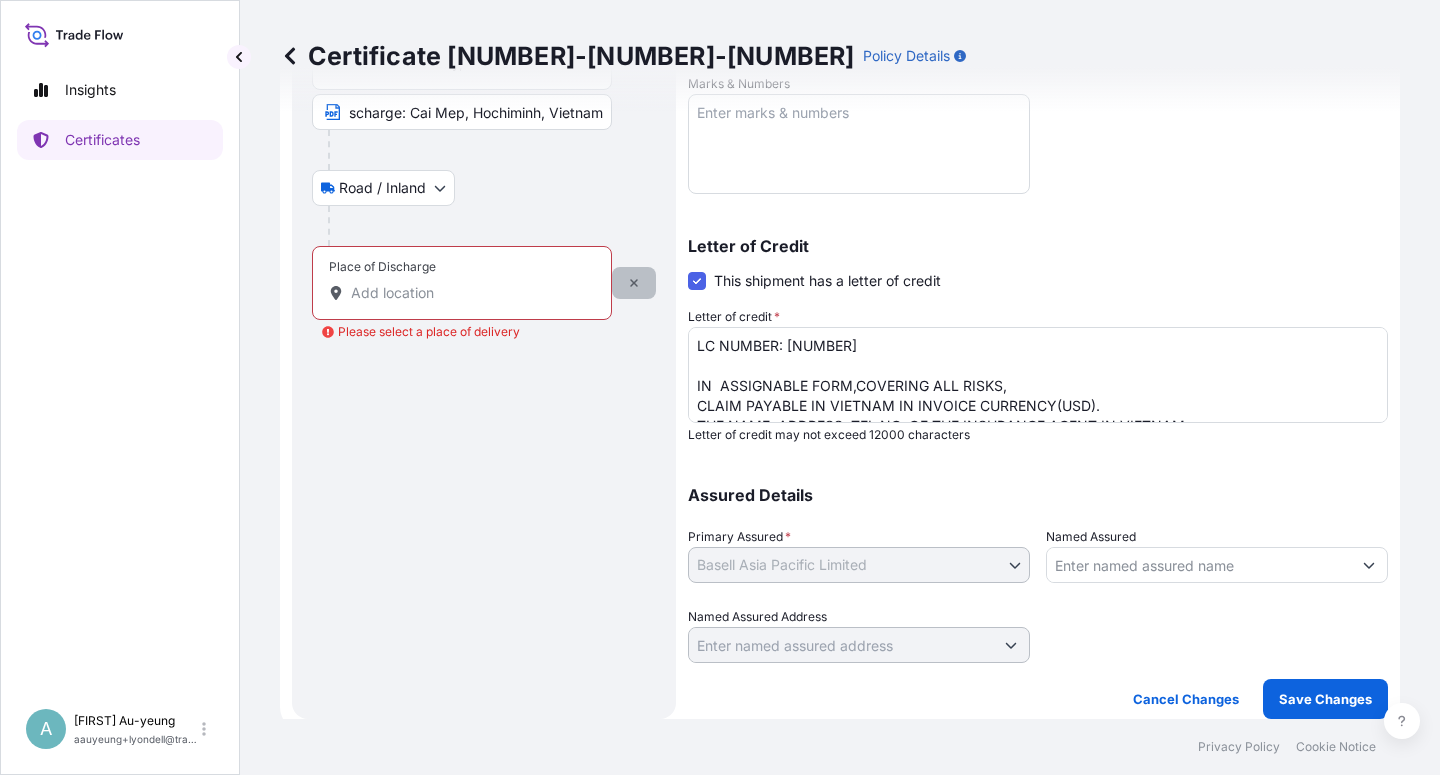 click at bounding box center [634, 283] 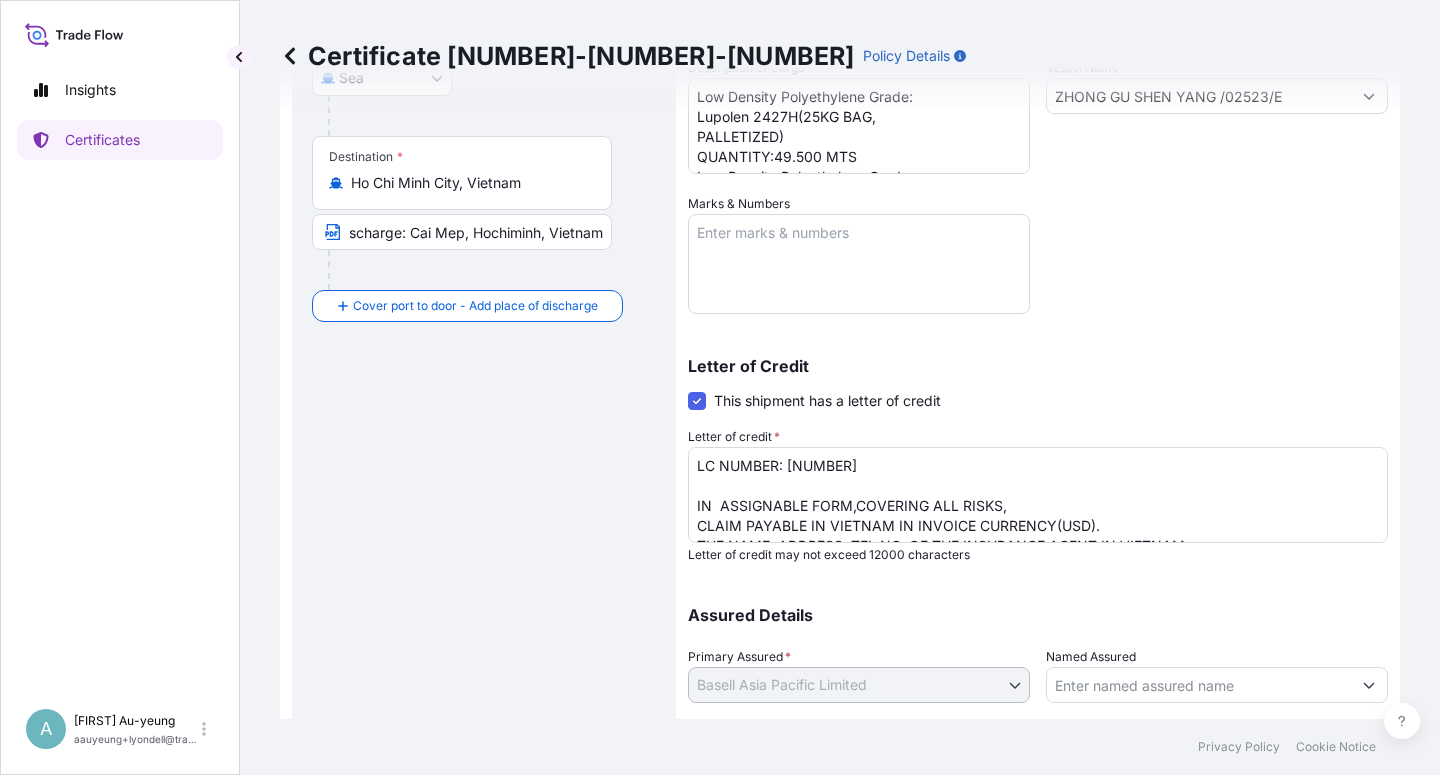 scroll, scrollTop: 490, scrollLeft: 0, axis: vertical 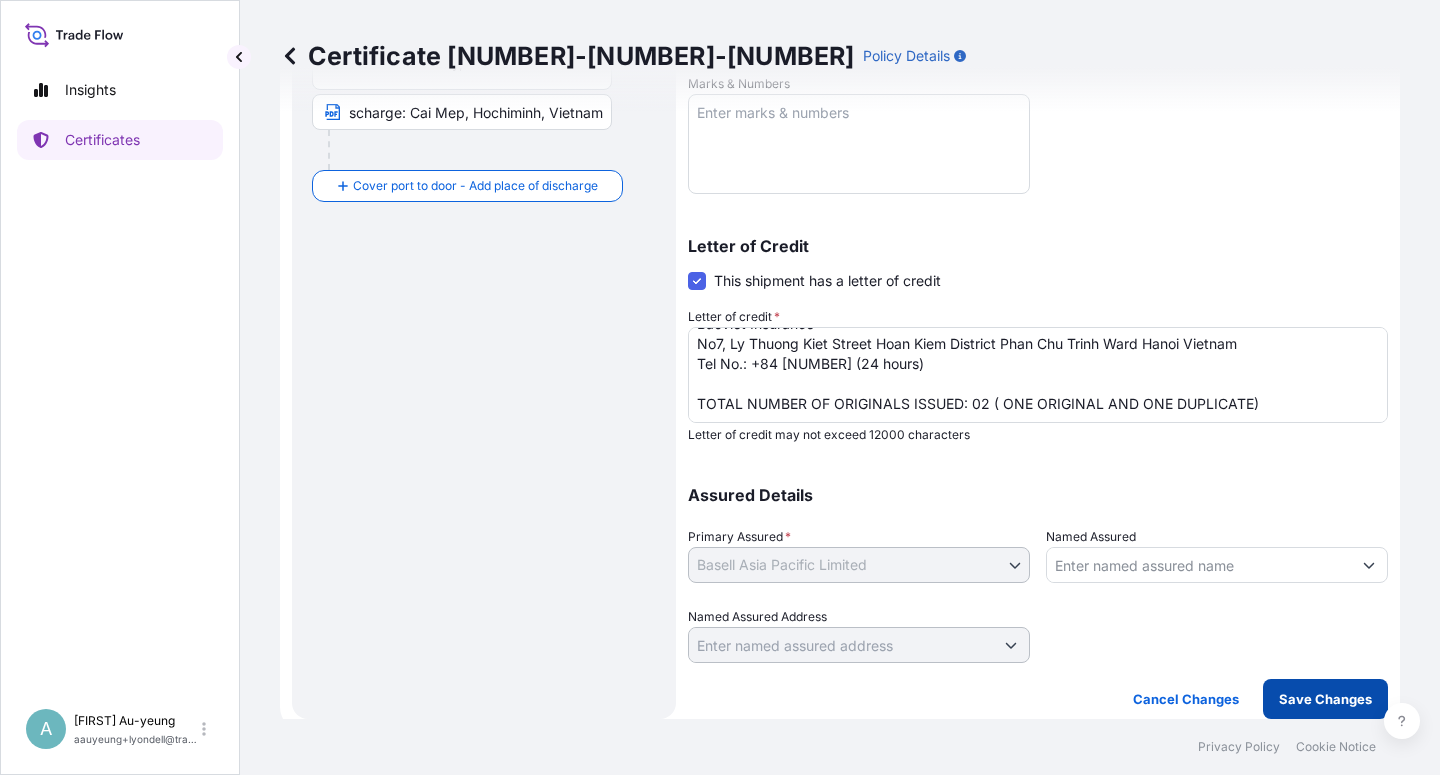 click on "Save Changes" at bounding box center (1325, 699) 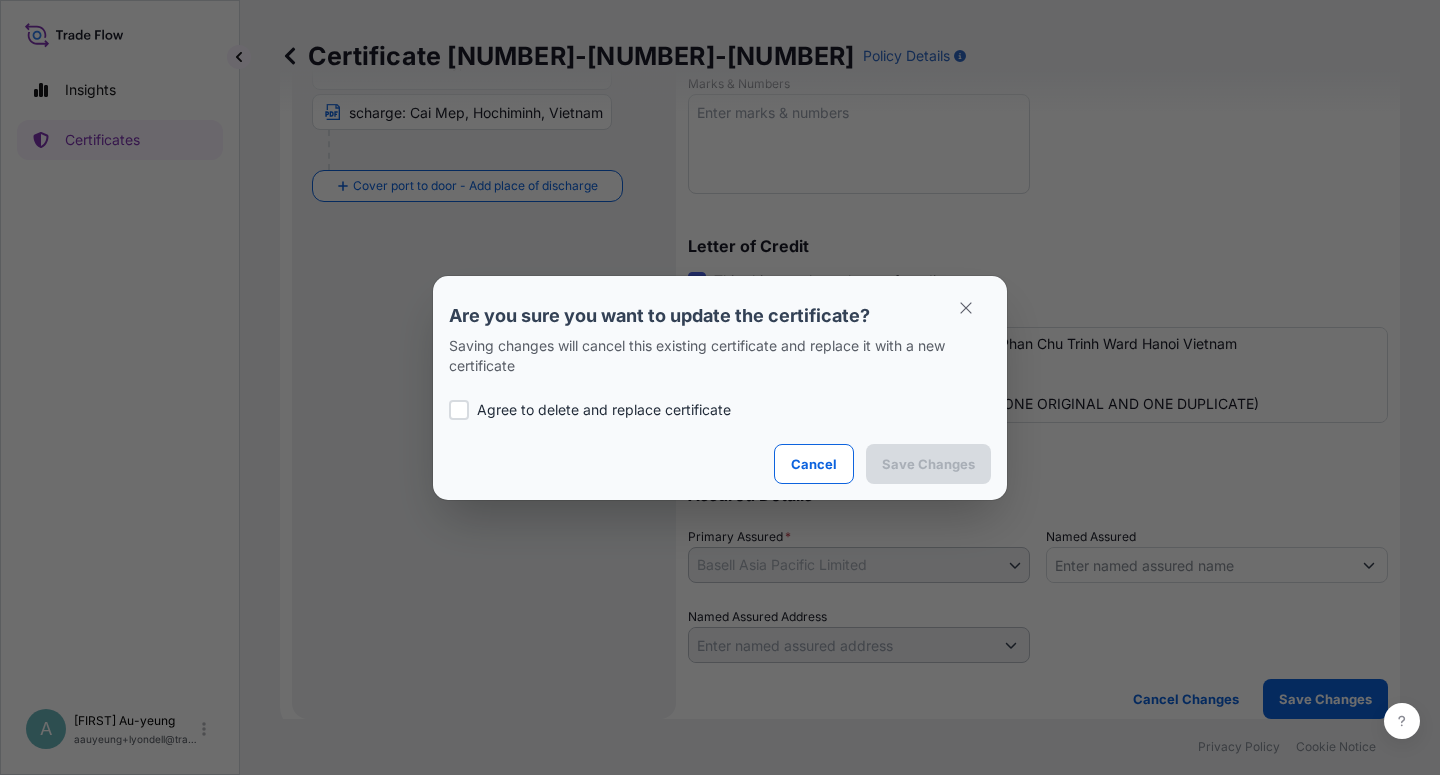 click on "Agree to delete and replace certificate" at bounding box center (604, 410) 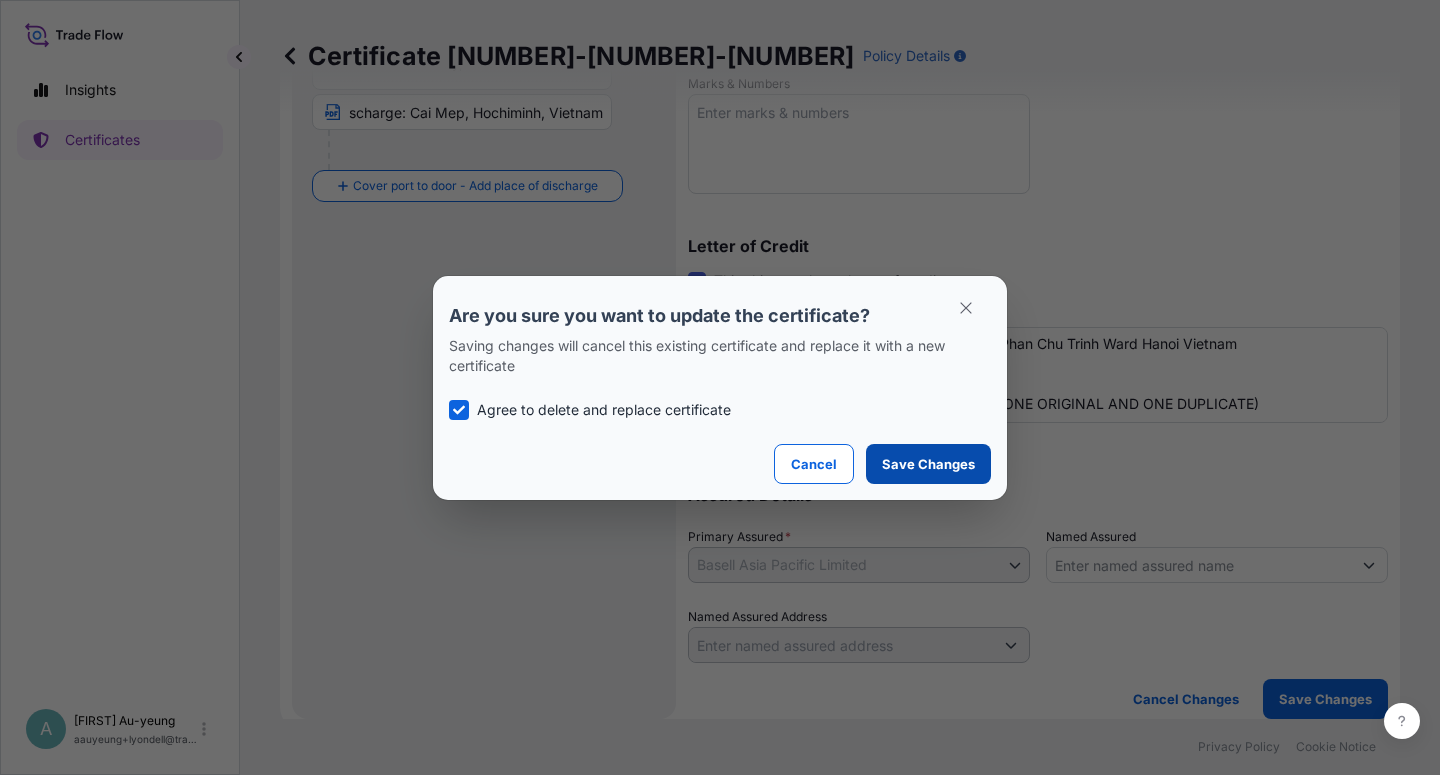 click on "Save Changes" at bounding box center (928, 464) 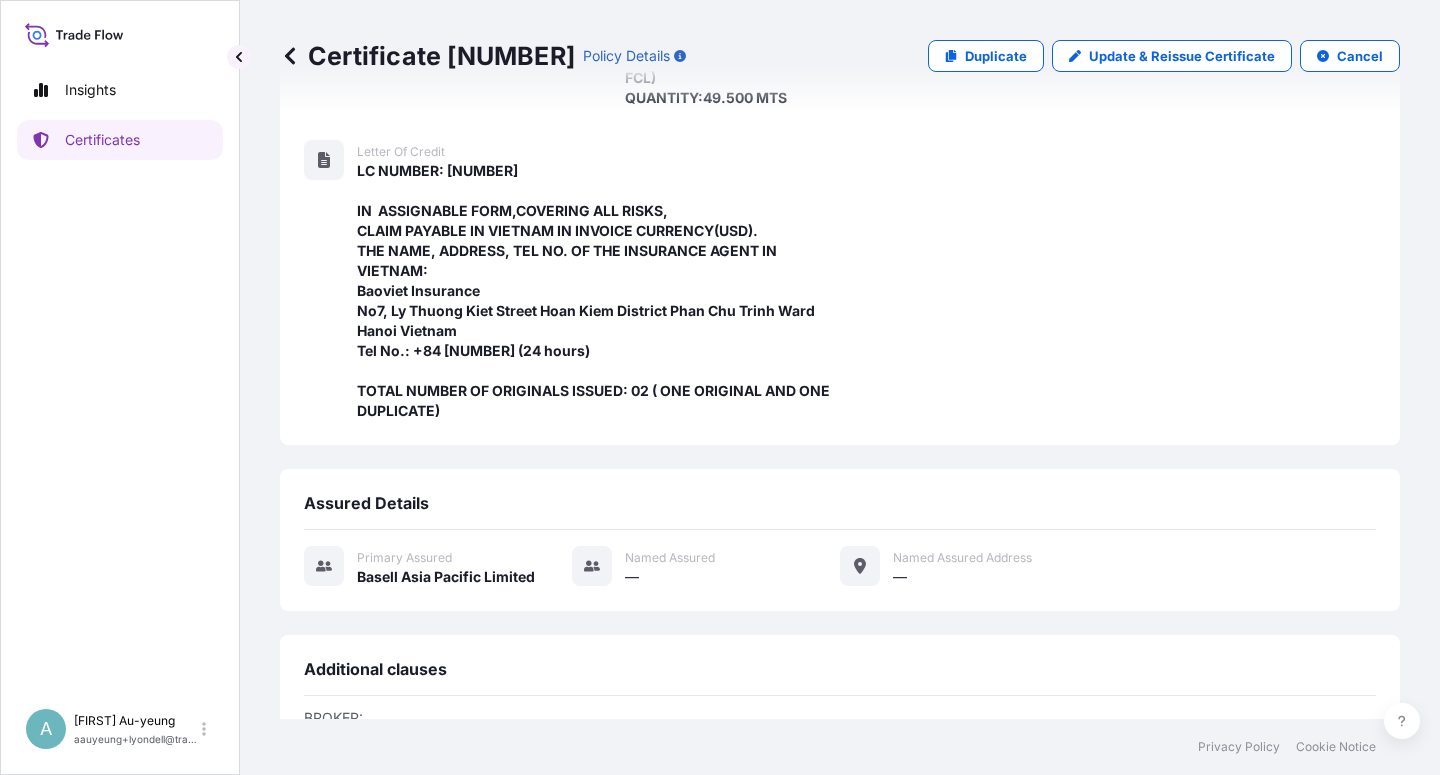 scroll, scrollTop: 814, scrollLeft: 0, axis: vertical 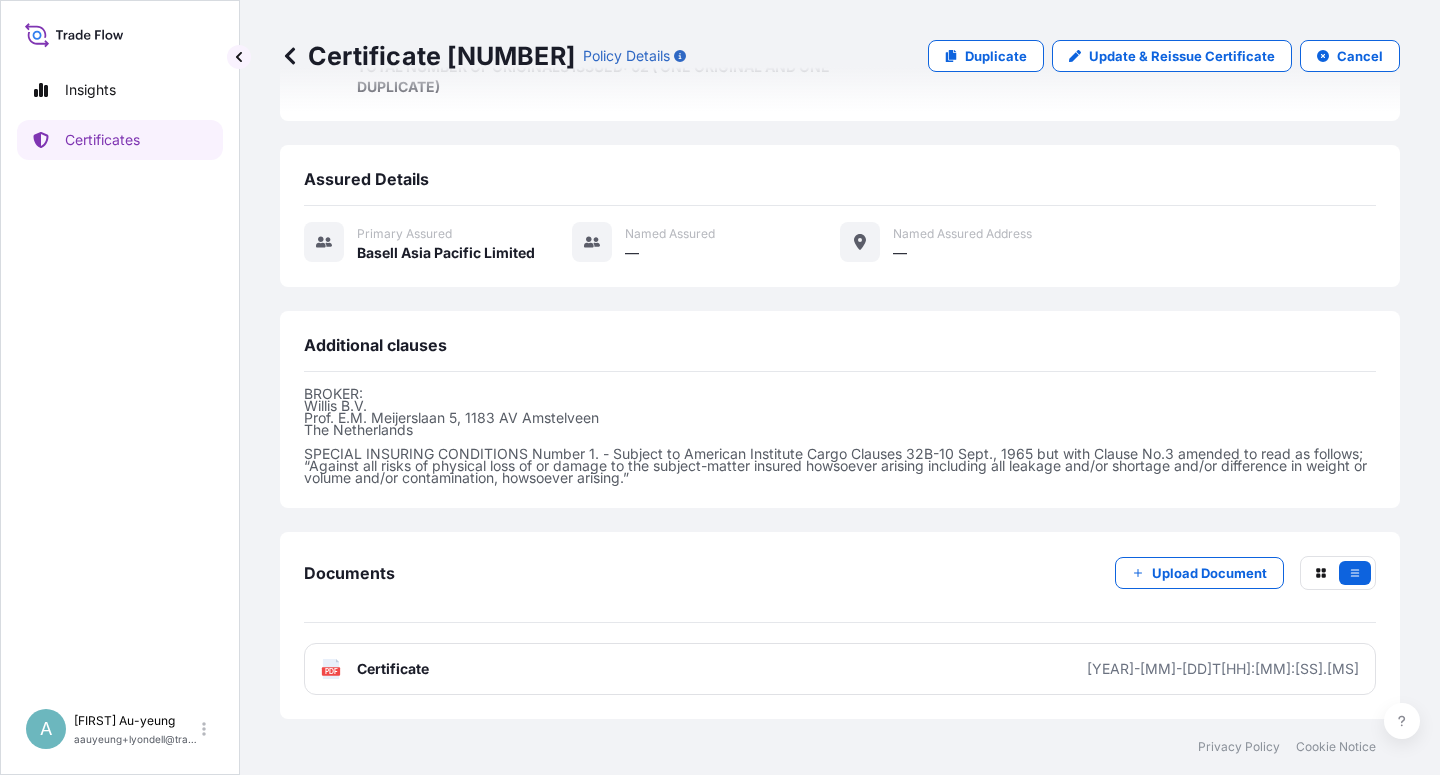 click on "Certificate" at bounding box center [393, 669] 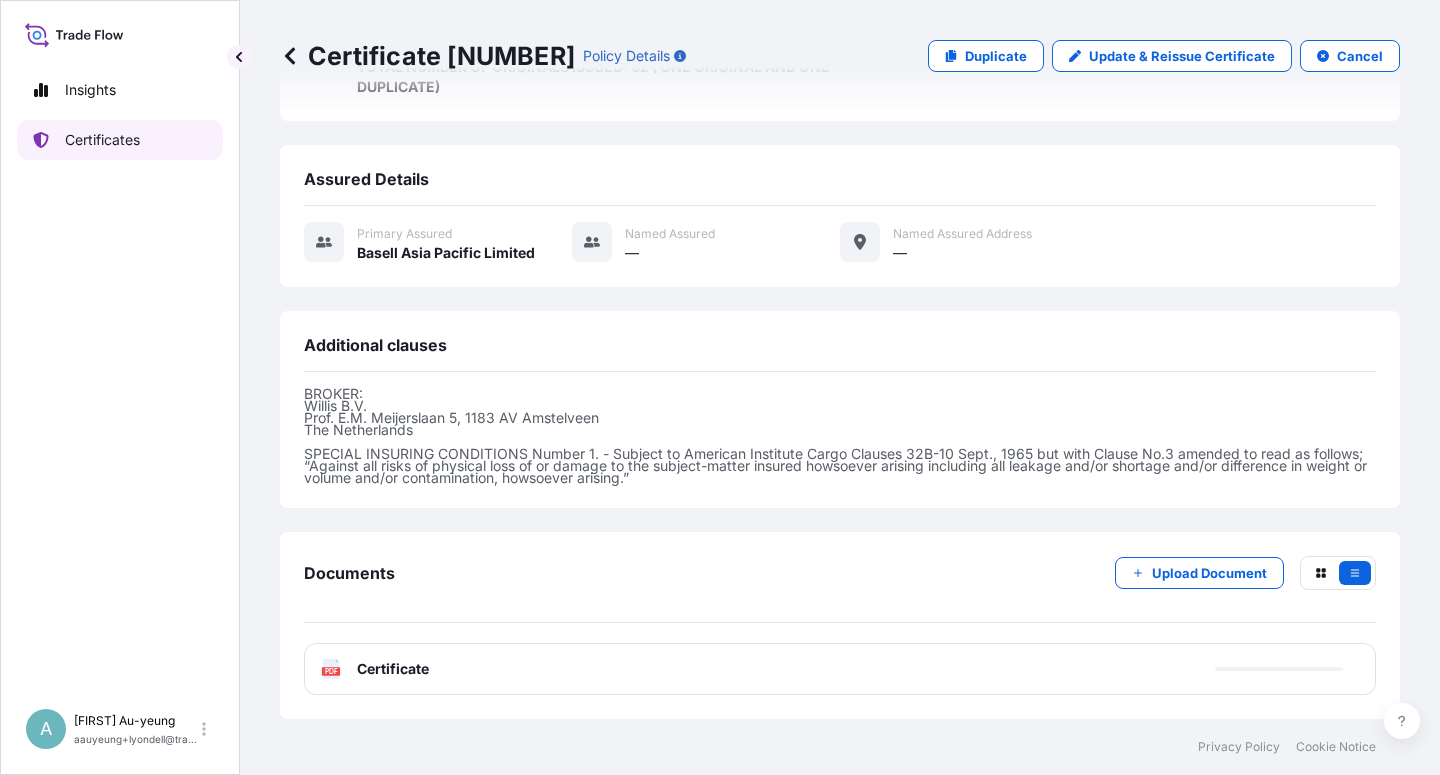 click on "Certificates" at bounding box center [102, 140] 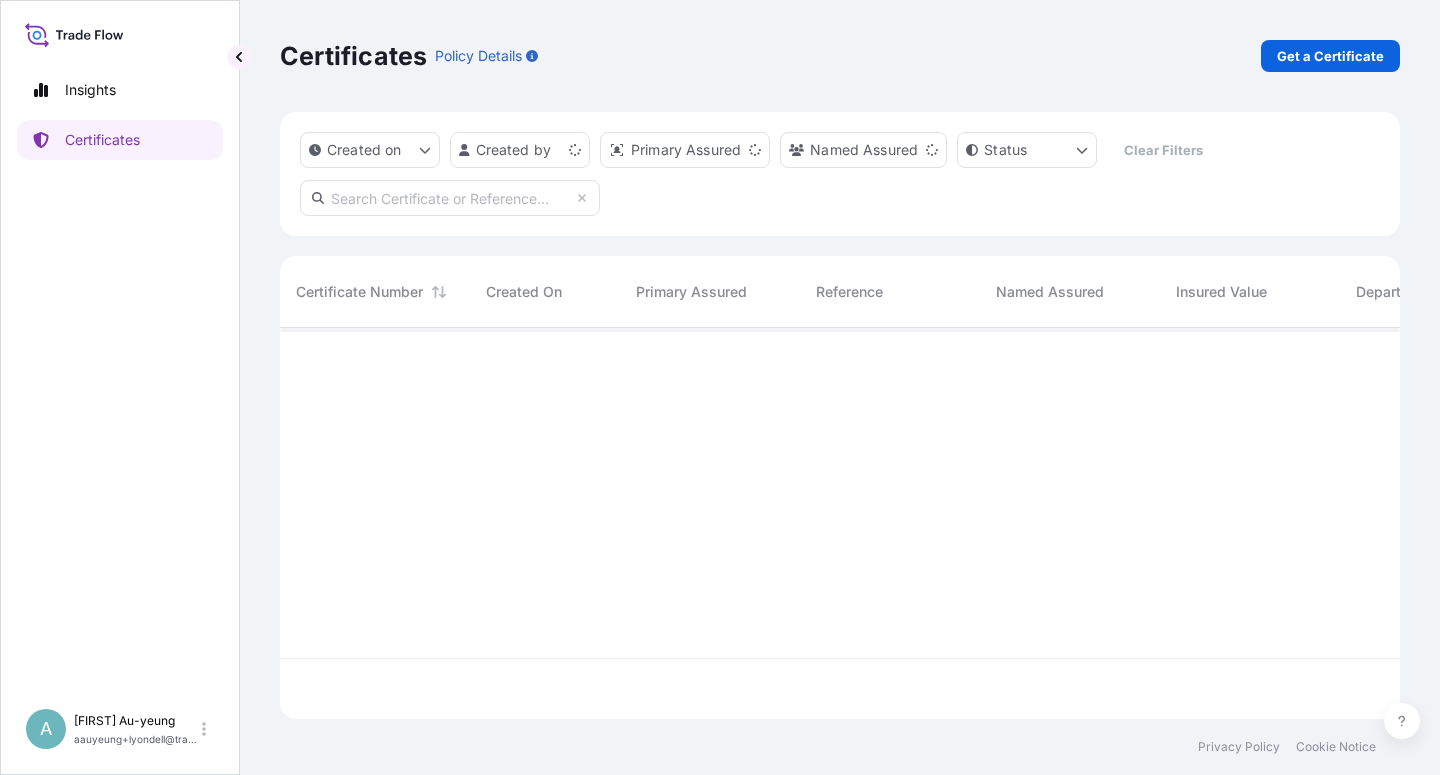 scroll, scrollTop: 0, scrollLeft: 0, axis: both 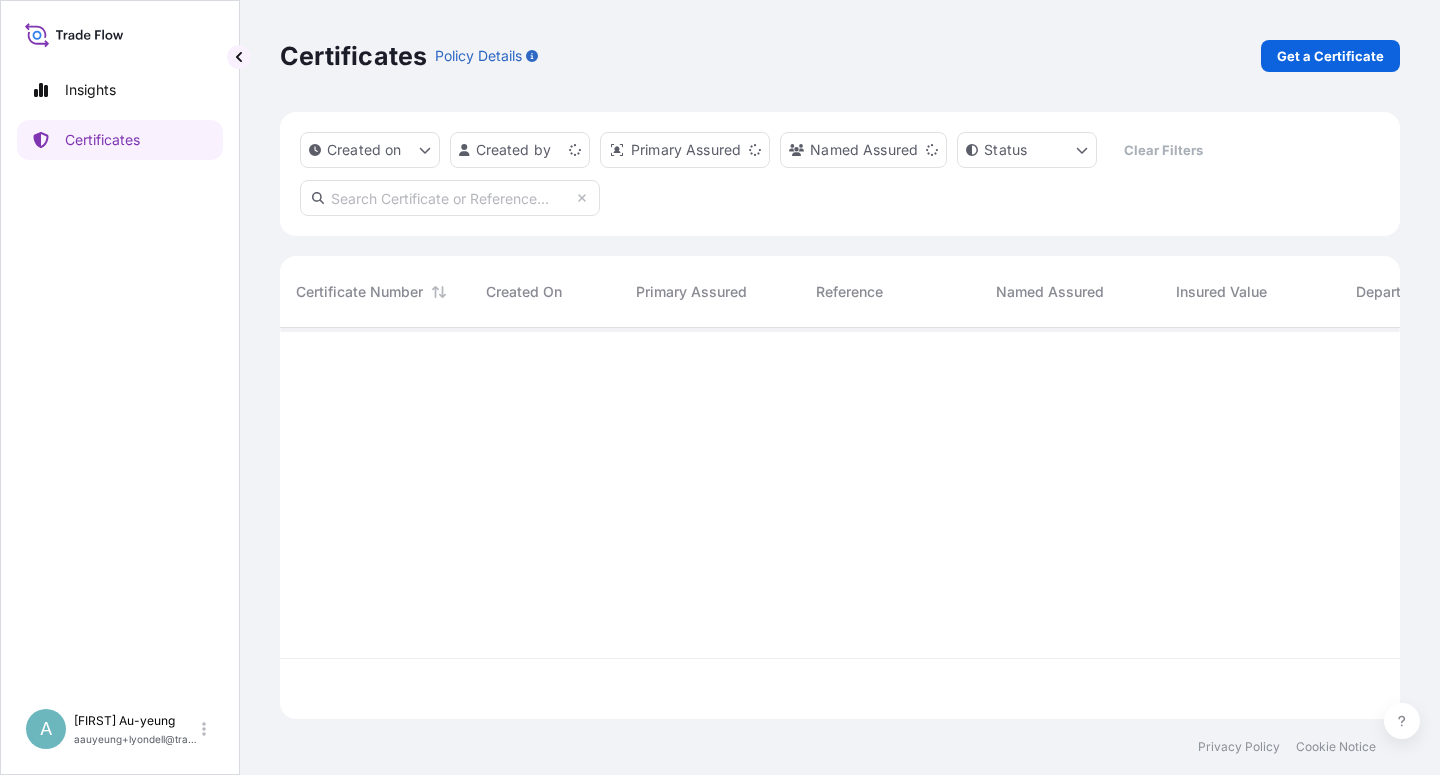 click at bounding box center (450, 198) 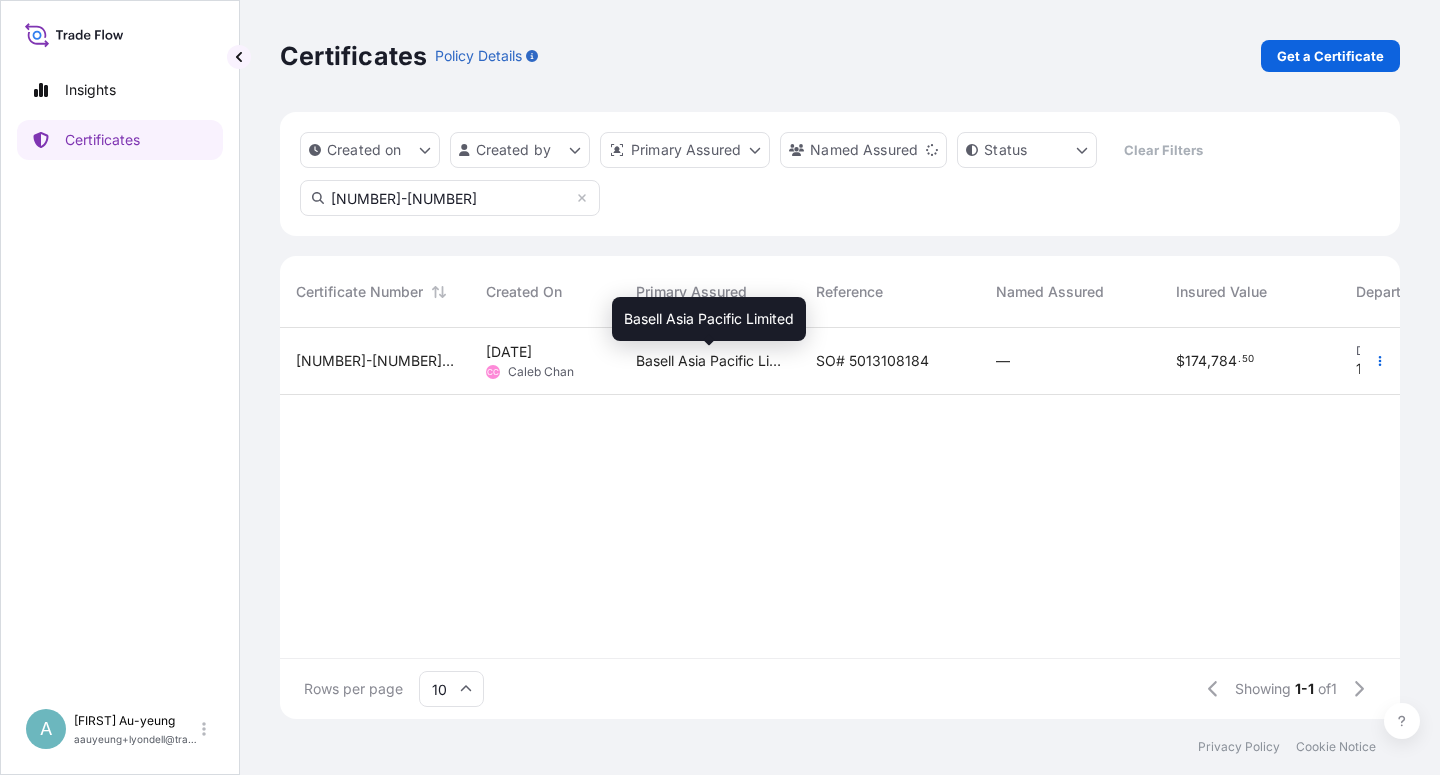 type on "[NUMBER]-[NUMBER]" 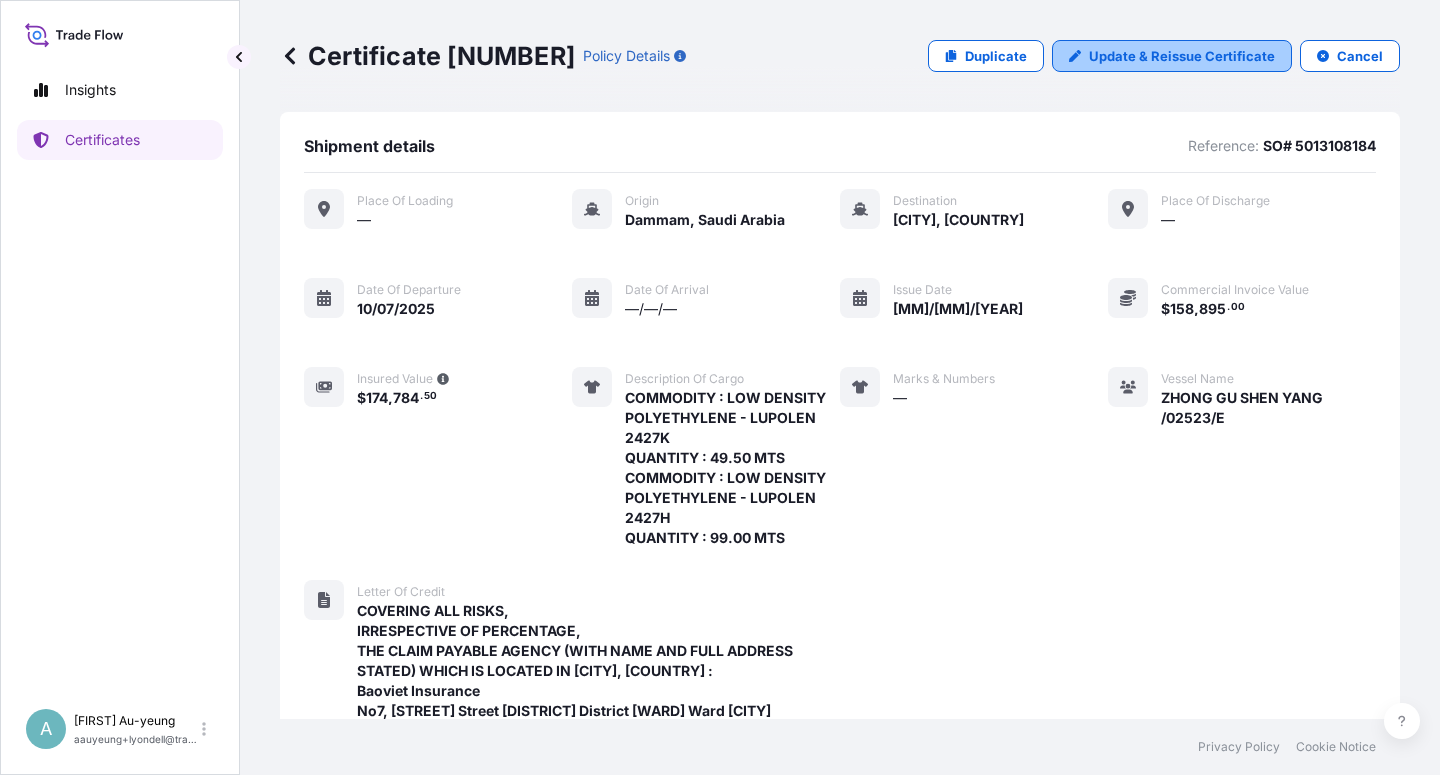 click on "Update & Reissue Certificate" at bounding box center [1182, 56] 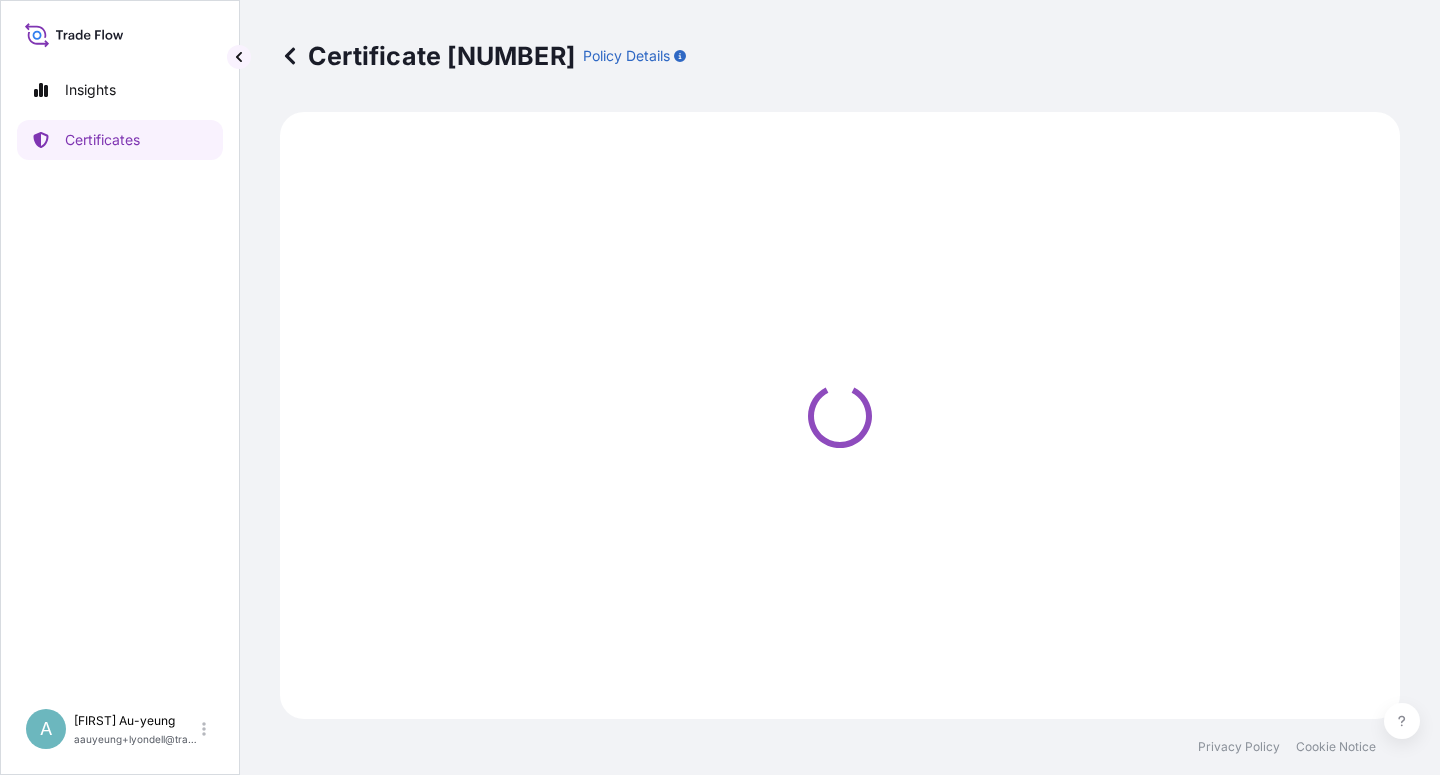 select on "Sea" 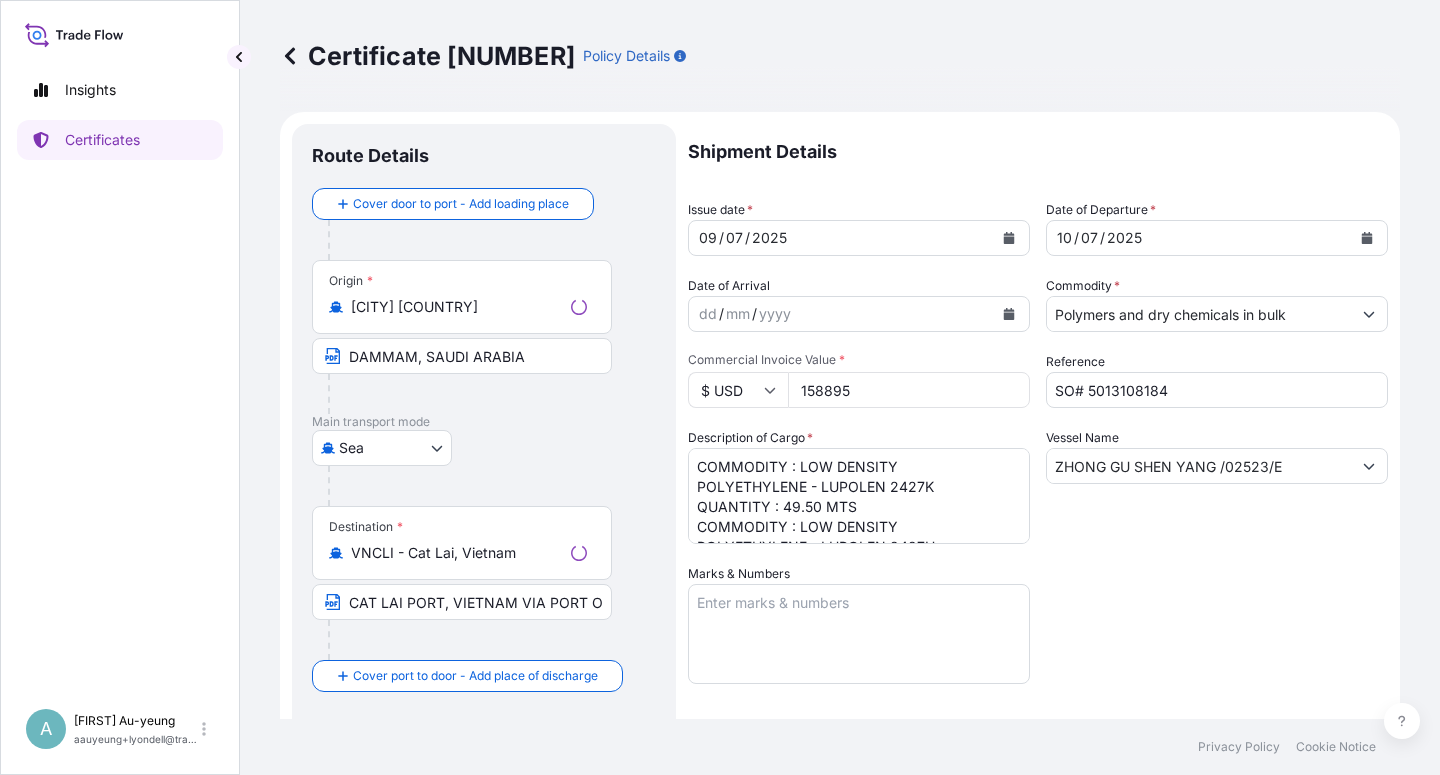 select on "32034" 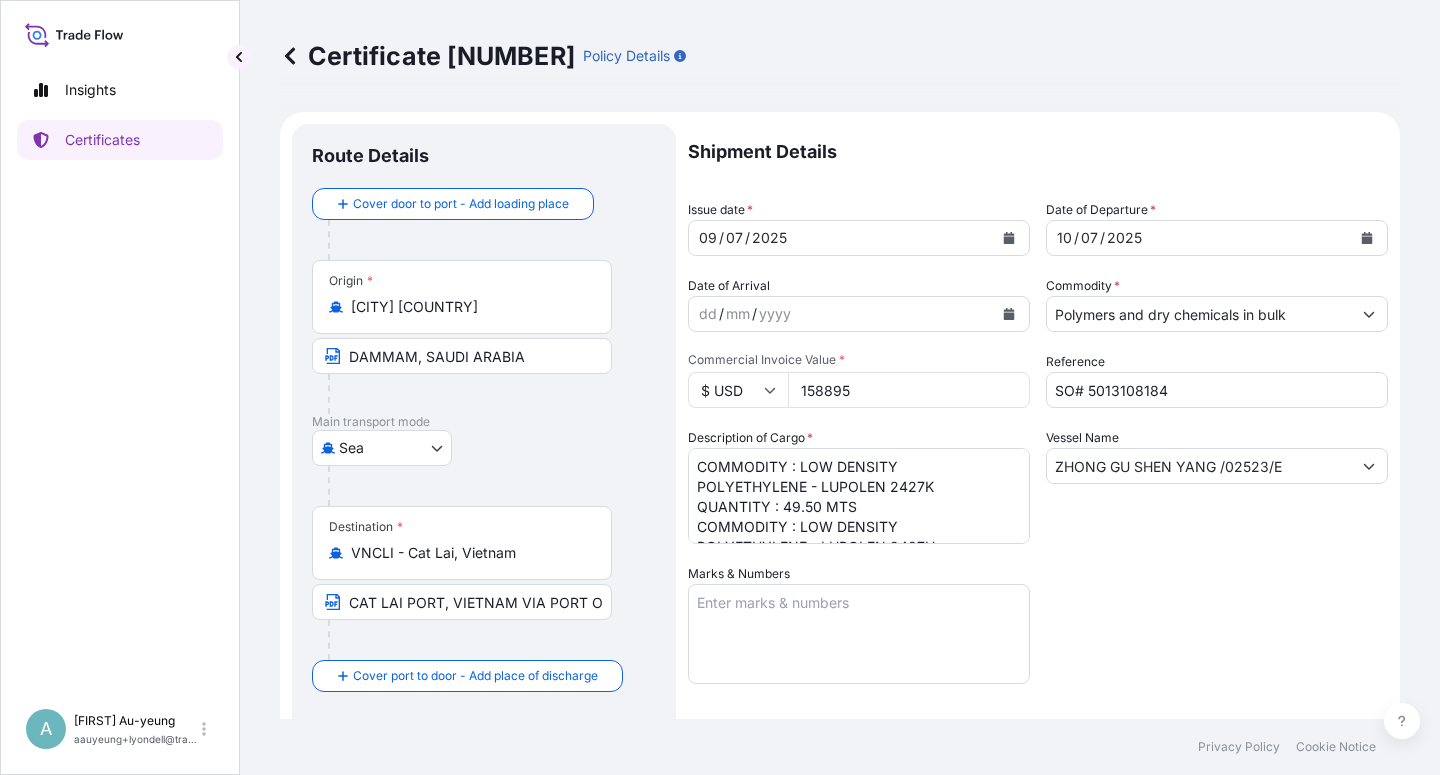 click on "VNCLI - Cat Lai, Vietnam" at bounding box center (469, 553) 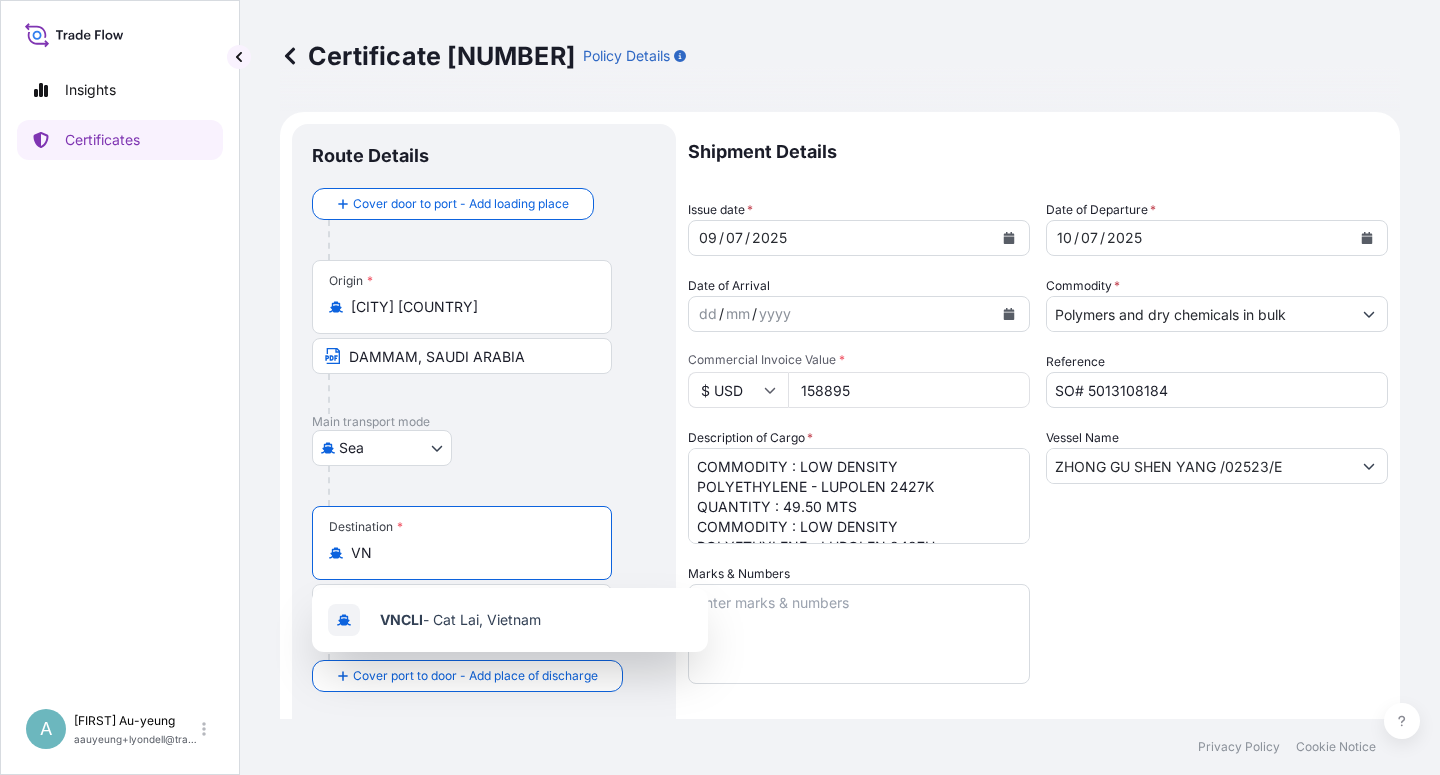 type on "V" 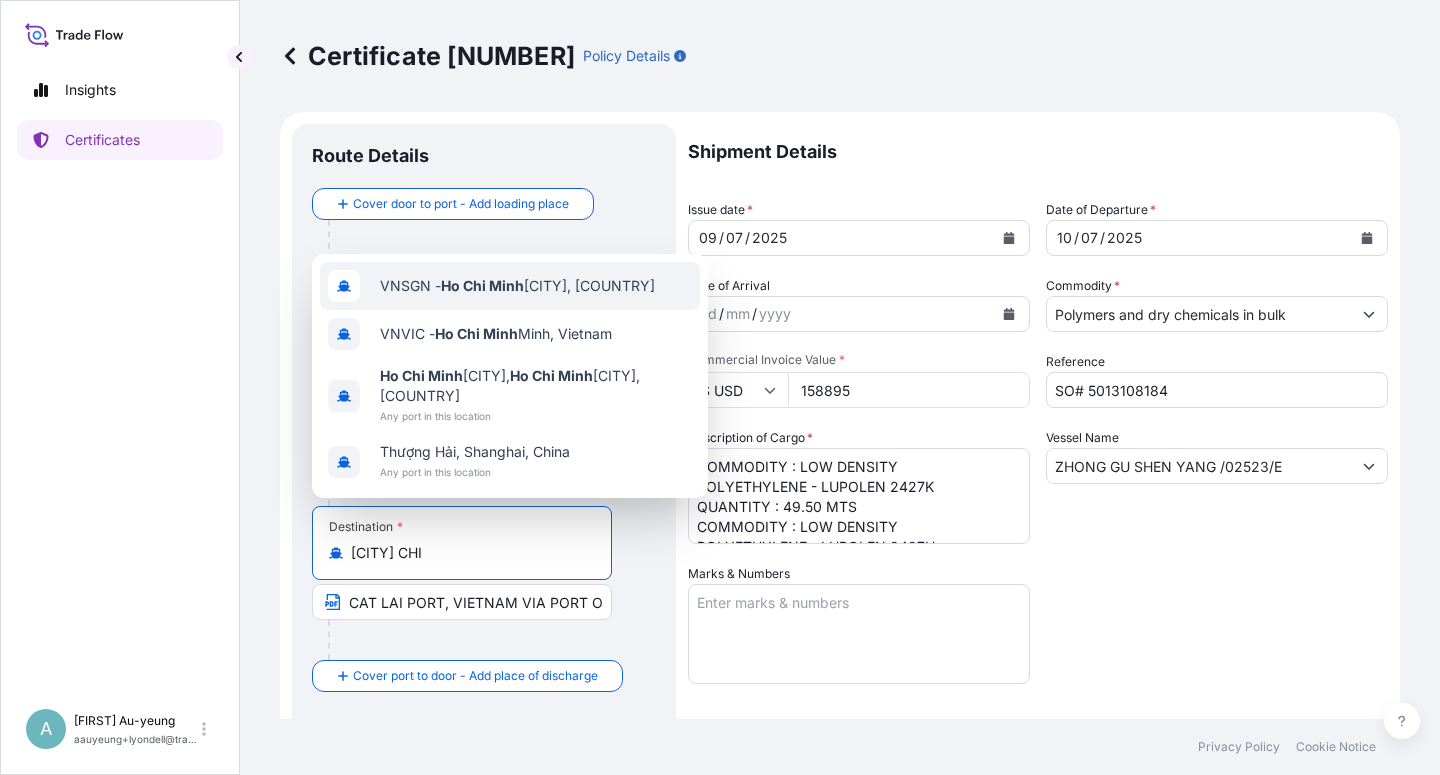 click on "VNSGN - [CITY] [CITY], [COUNTRY]" at bounding box center (517, 286) 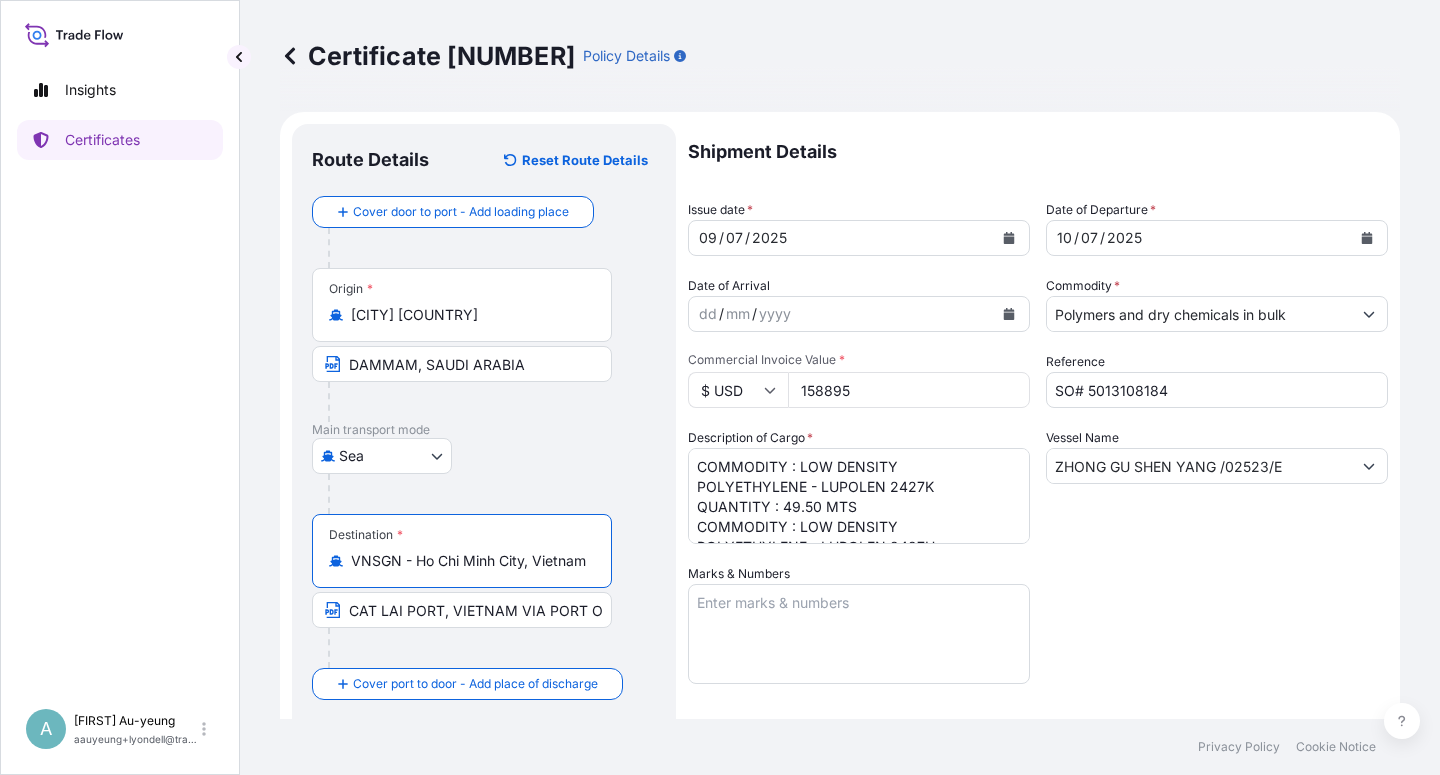 type on "VNSGN - Ho Chi Minh City, Vietnam" 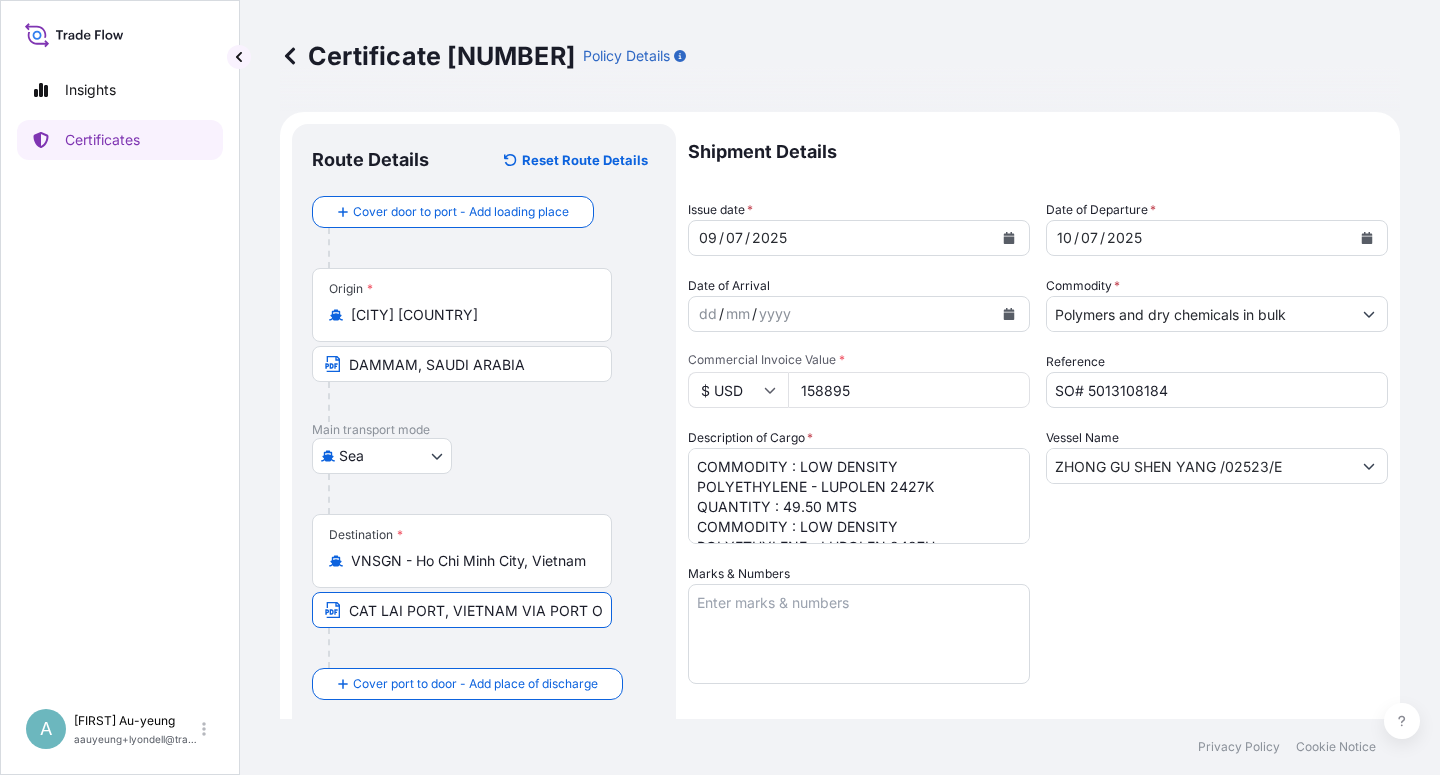 click on "CAT LAI PORT, VIETNAM VIA PORT OF DISCHARGE: CAI MEP, VUNG TAU, VIETNAM" at bounding box center (462, 610) 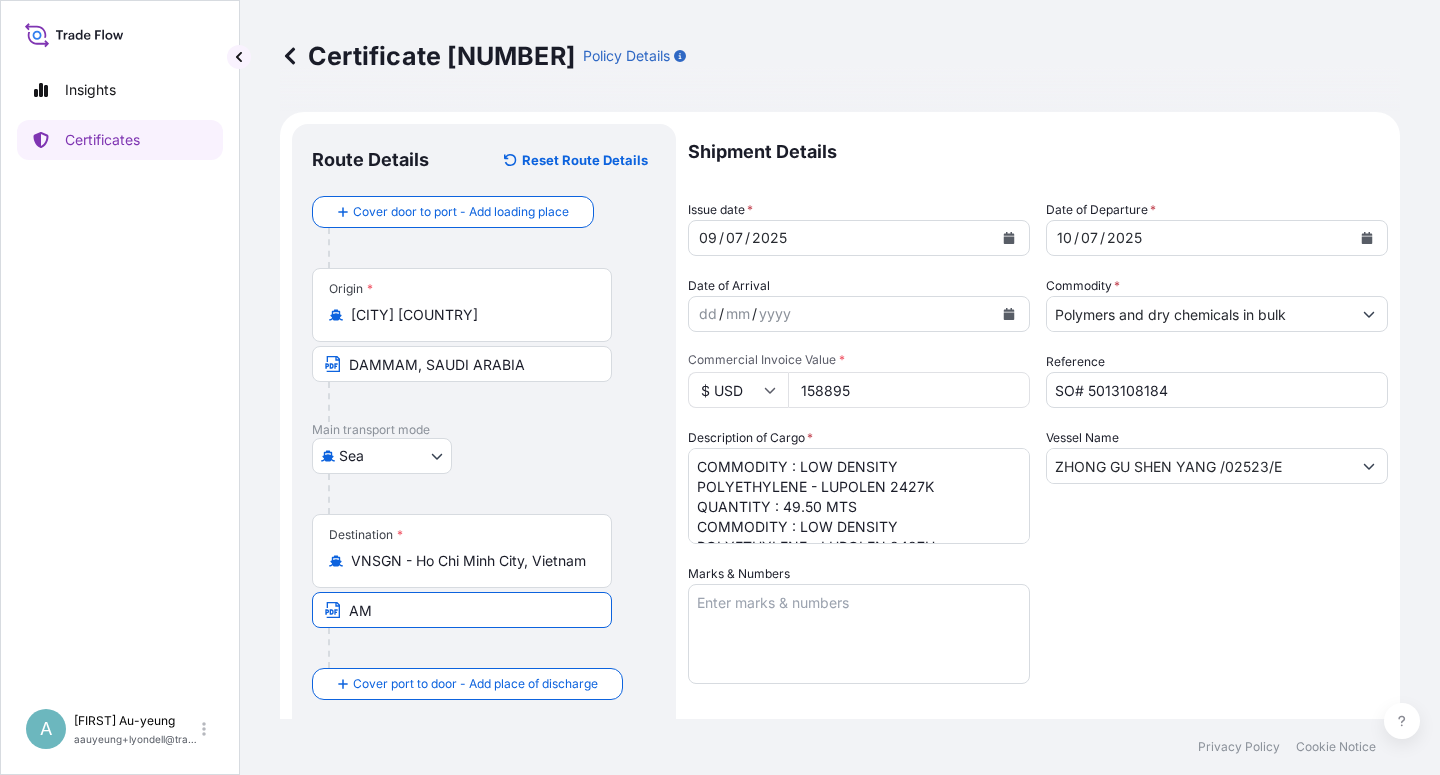 type on "M" 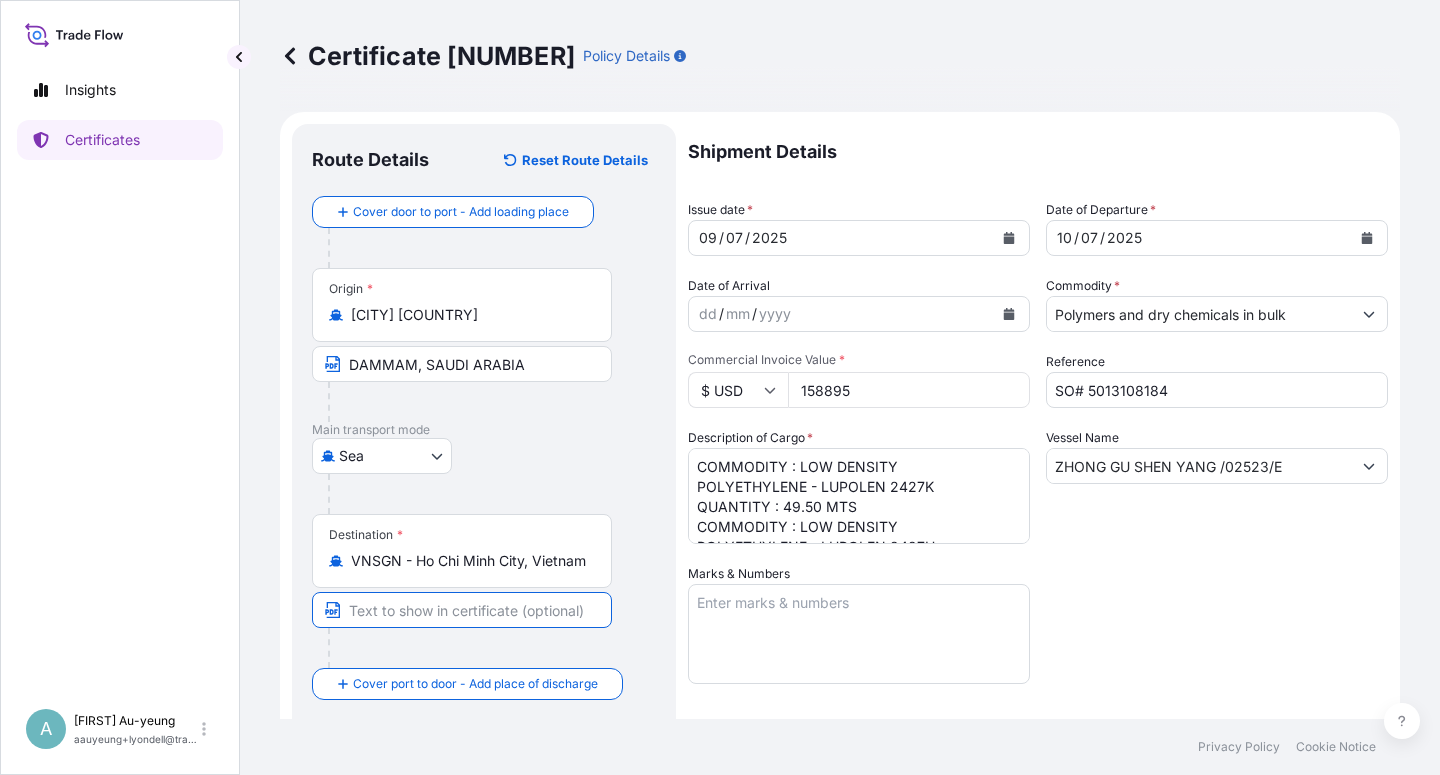 click at bounding box center [462, 610] 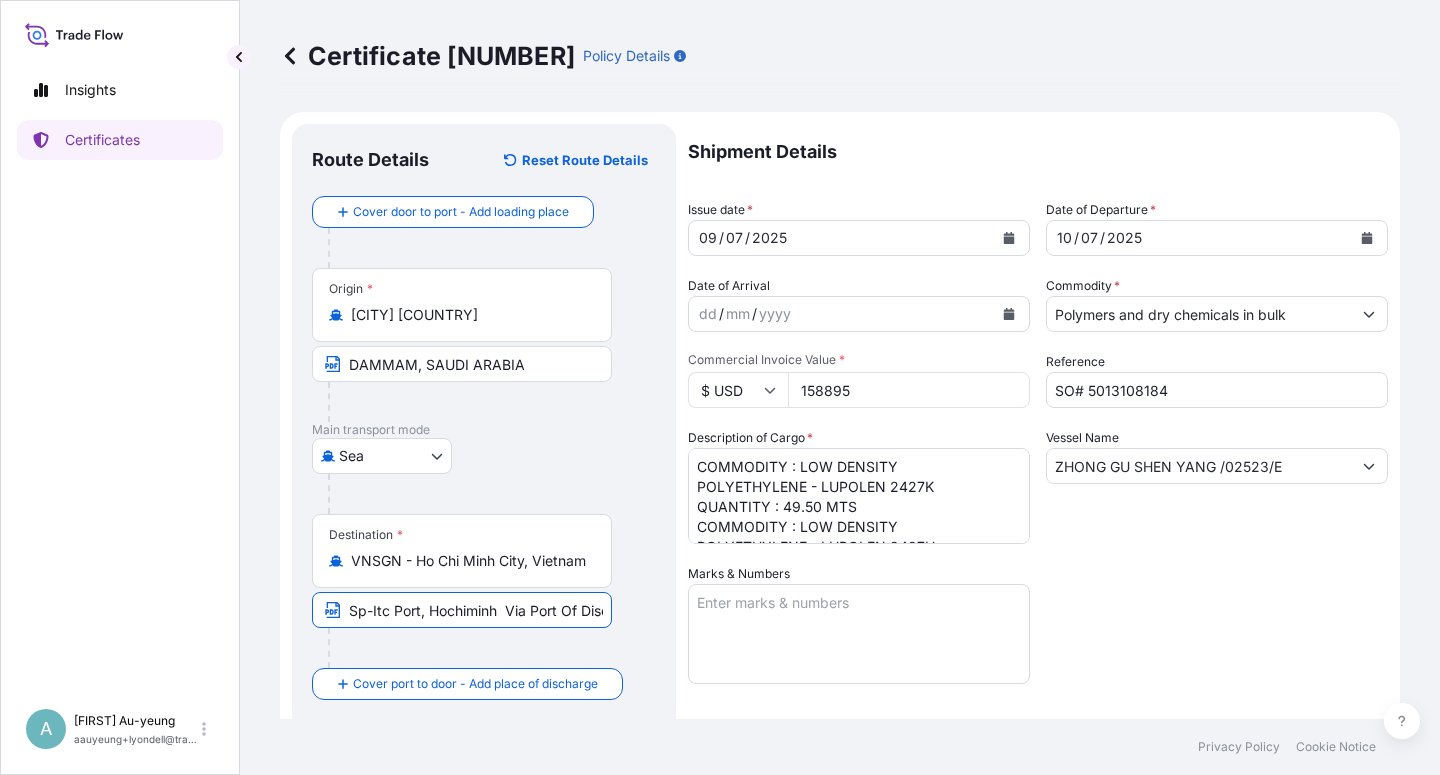 scroll, scrollTop: 0, scrollLeft: 250, axis: horizontal 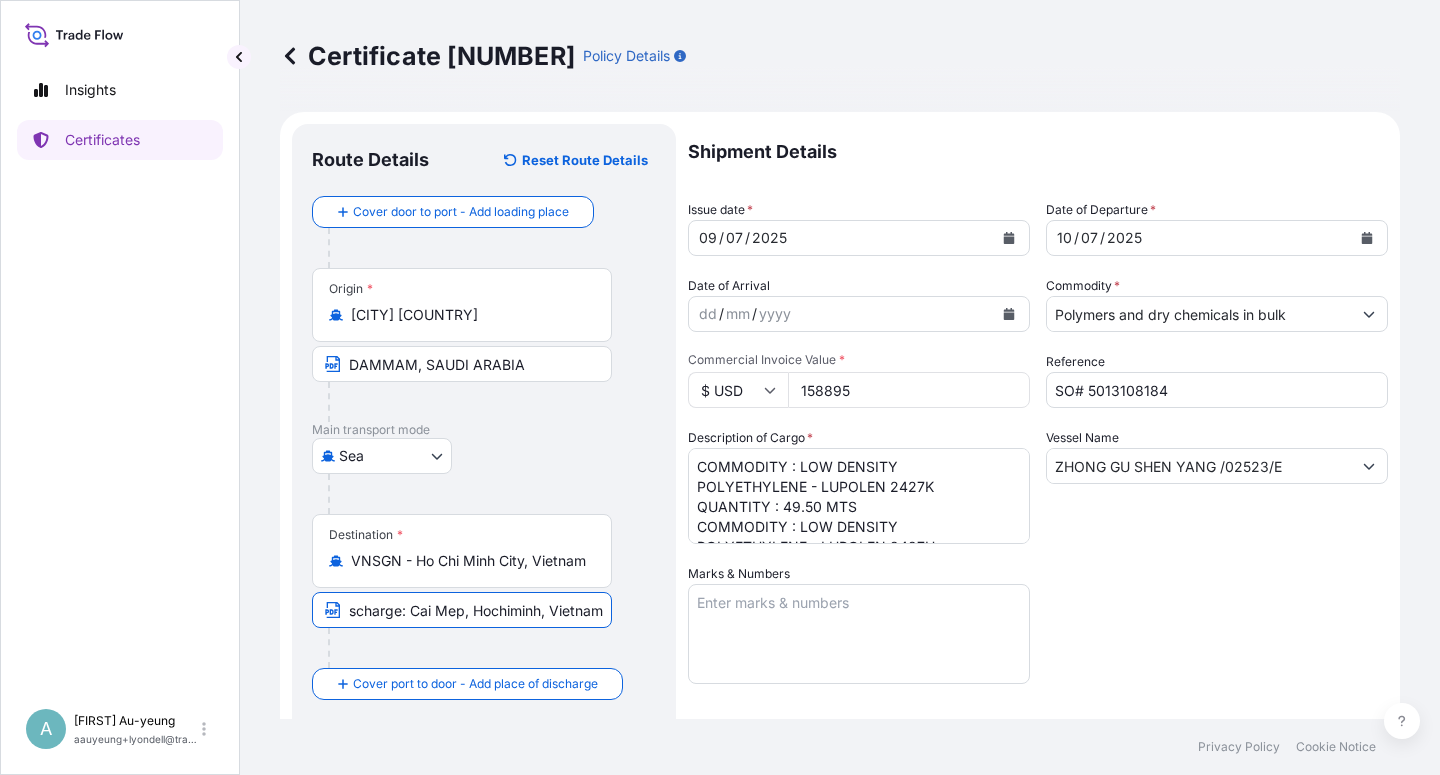 type on "Sp-Itc Port, Hochiminh  Via Port Of Discharge: Cai Mep, Hochiminh, Vietnam" 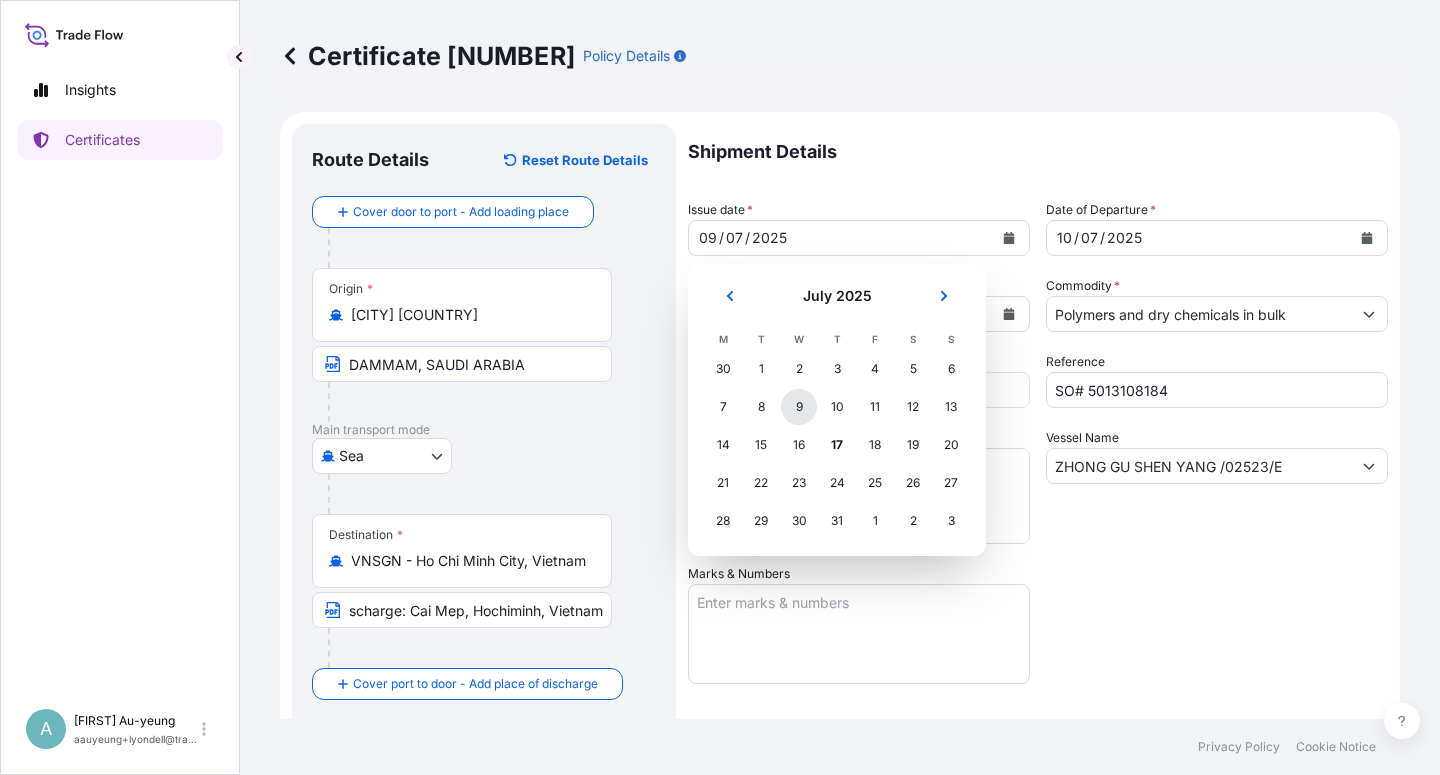 click on "9" at bounding box center (799, 407) 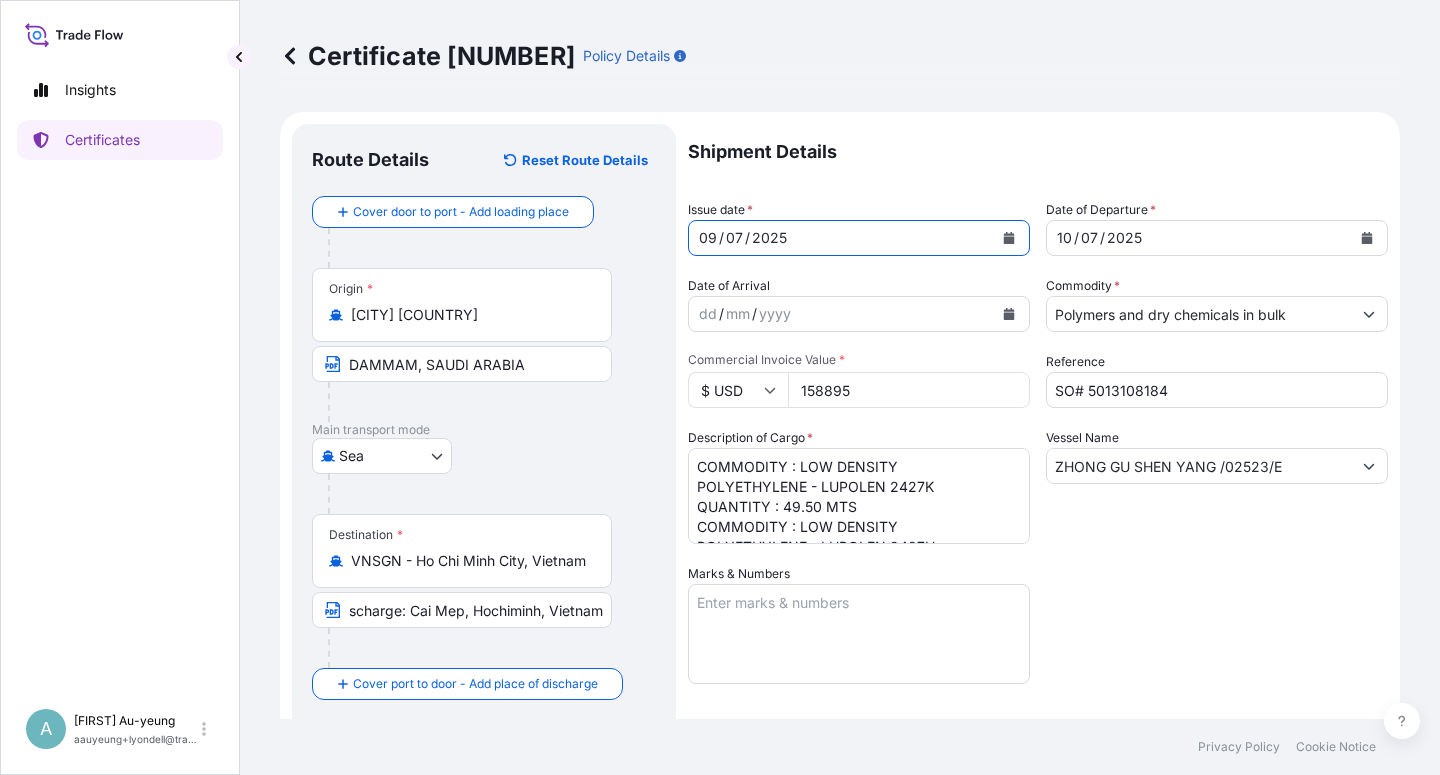 click on "Shipment Details Issue date * [DATE] Date of Departure * [DATE] Date of Arrival dd / mm / yyyy Commodity * Polymers and dry chemicals in bulk Packing Category Commercial Invoice Value * $ USD [PRICE] Reference SO# [NUMBER] Description of Cargo * COMMODITY : LOW DENSITY
POLYETHYLENE - LUPOLEN 2427K
QUANTITY : 49.50 MTS
COMMODITY : LOW DENSITY
POLYETHYLENE - LUPOLEN 2427H
QUANTITY : 99.00 MTS Vessel Name ZHONG GU SHEN YANG /02523/E Marks & Numbers Letter of Credit This shipment has a letter of credit Letter of credit *
COVERING ALL RISKS,
IRRESPECTIVE OF PERCENTAGE,
THE CLAIM PAYABLE AGENCY (WITH NAME AND FULL ADDRESS STATED) WHICH IS LOCATED IN [CITY], [COUNTRY] :
Baoviet Insurance
No7, [STREET] Street [DISTRICT] District [WARD] Ward [CITY] [COUNTRY]
NUMBER OF ORIGINAL FOLDS ISSUED : NUMBER OF ORIGINAL(S) ISSUED: 02 ( 01 ORIGINAL + 01 DUPLICATE )
Letter of credit may not exceed 12000 characters Assured Details Primary Assured * Basell Asia Pacific Limited" at bounding box center [1038, 638] 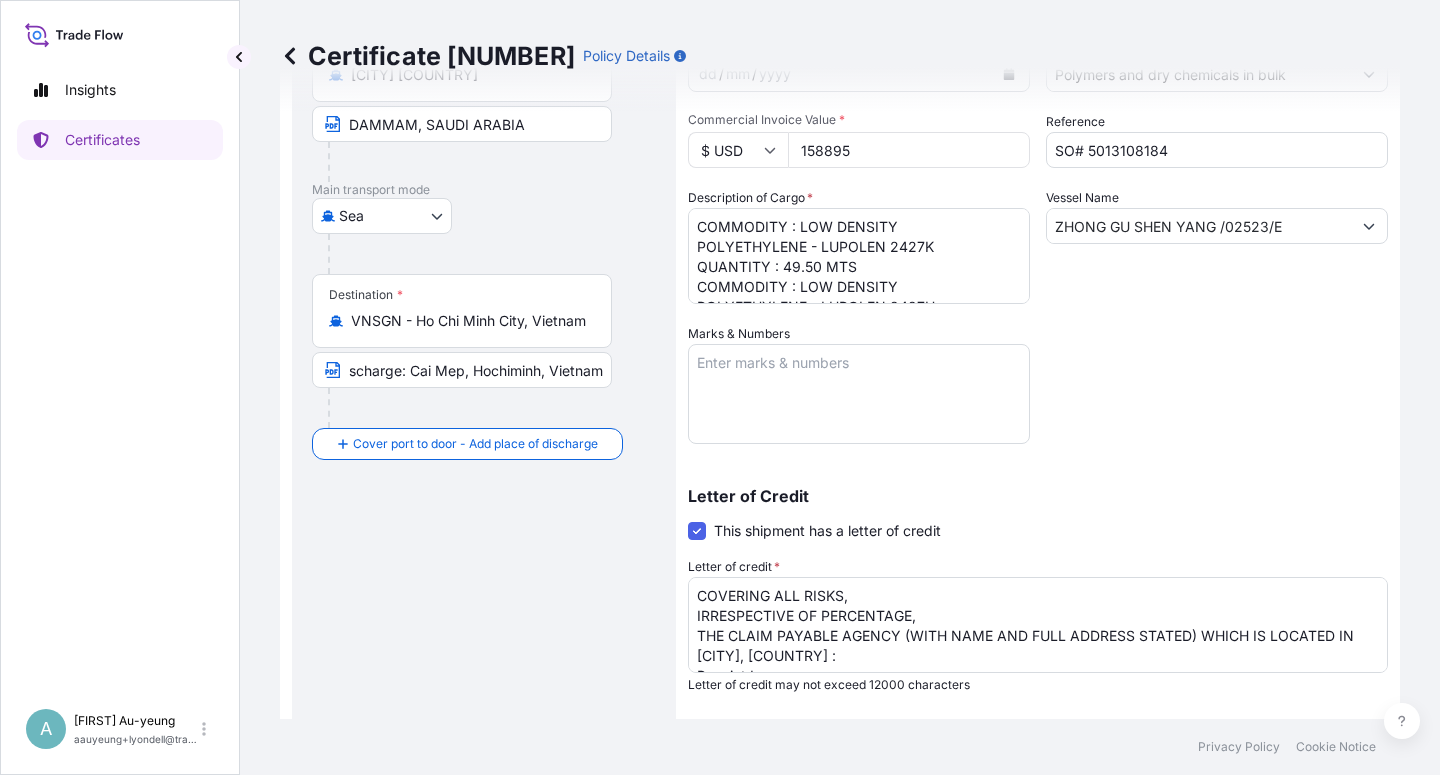 scroll, scrollTop: 490, scrollLeft: 0, axis: vertical 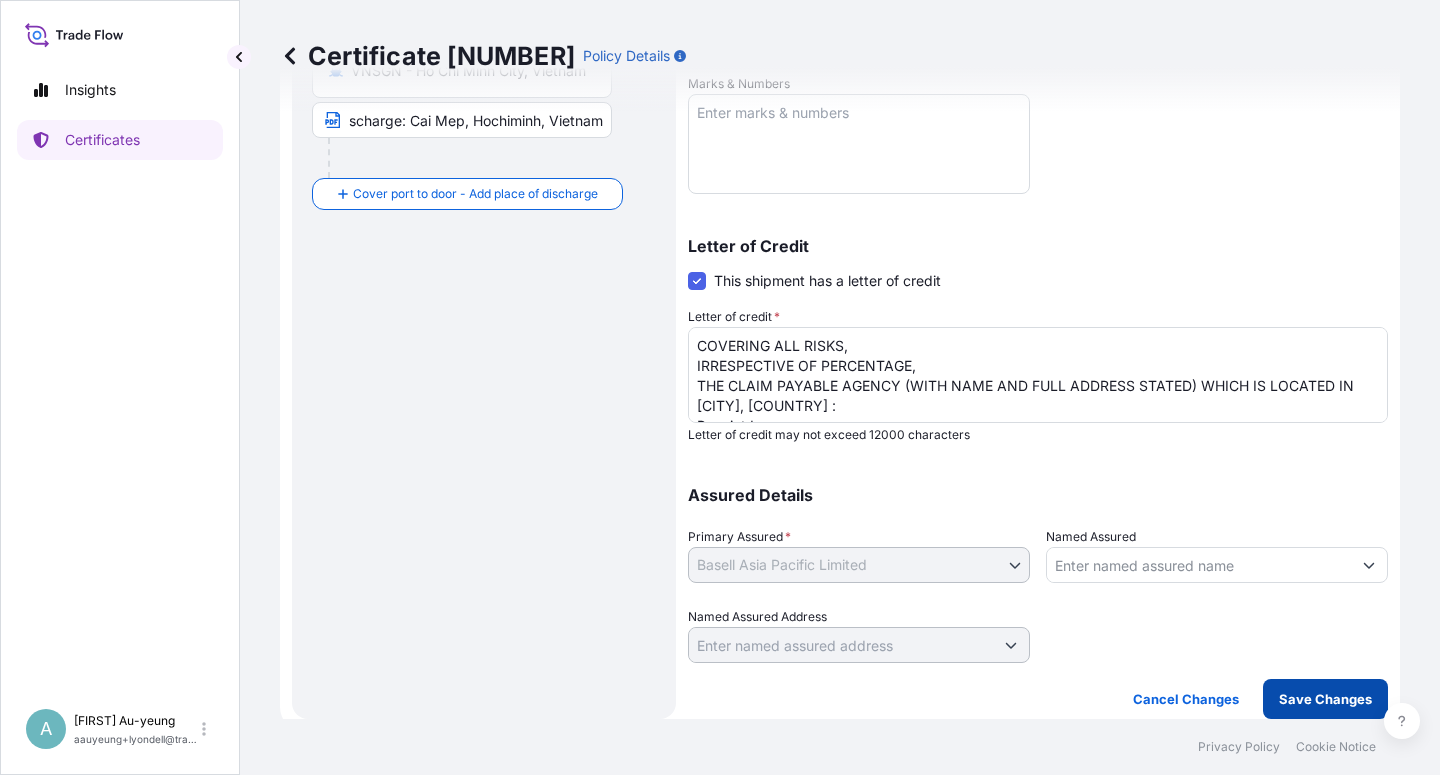 click on "Save Changes" at bounding box center [1325, 699] 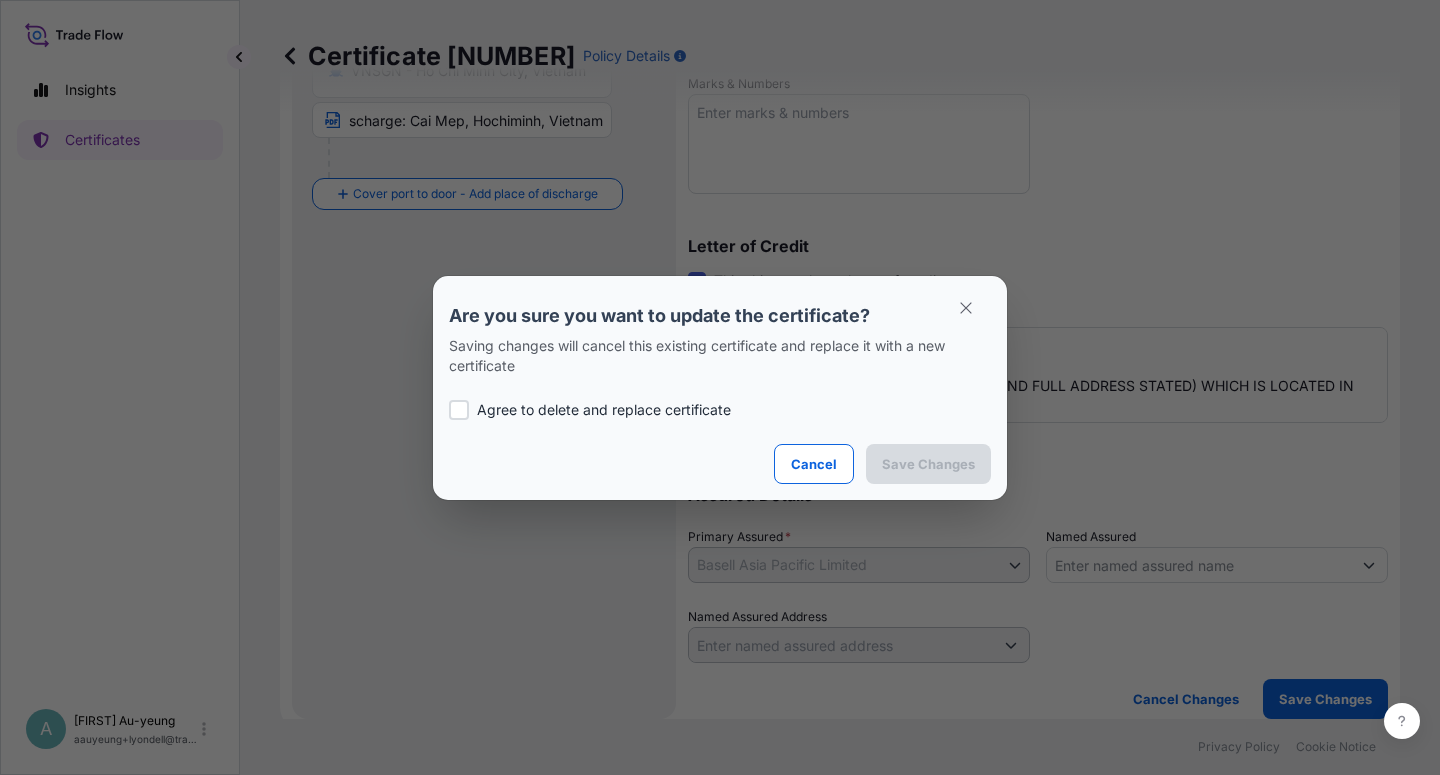 click on "Agree to delete and replace certificate" at bounding box center [604, 410] 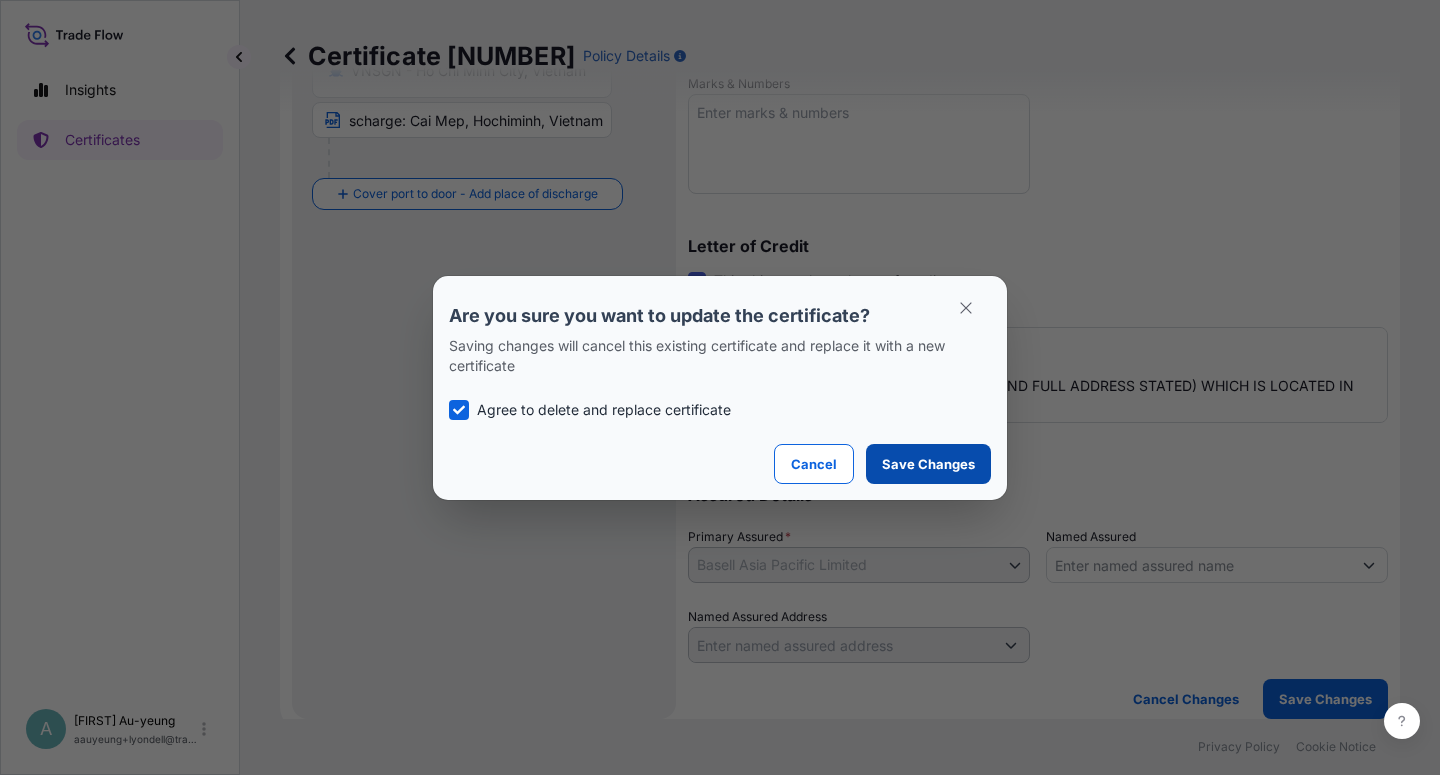 click on "Save Changes" at bounding box center (928, 464) 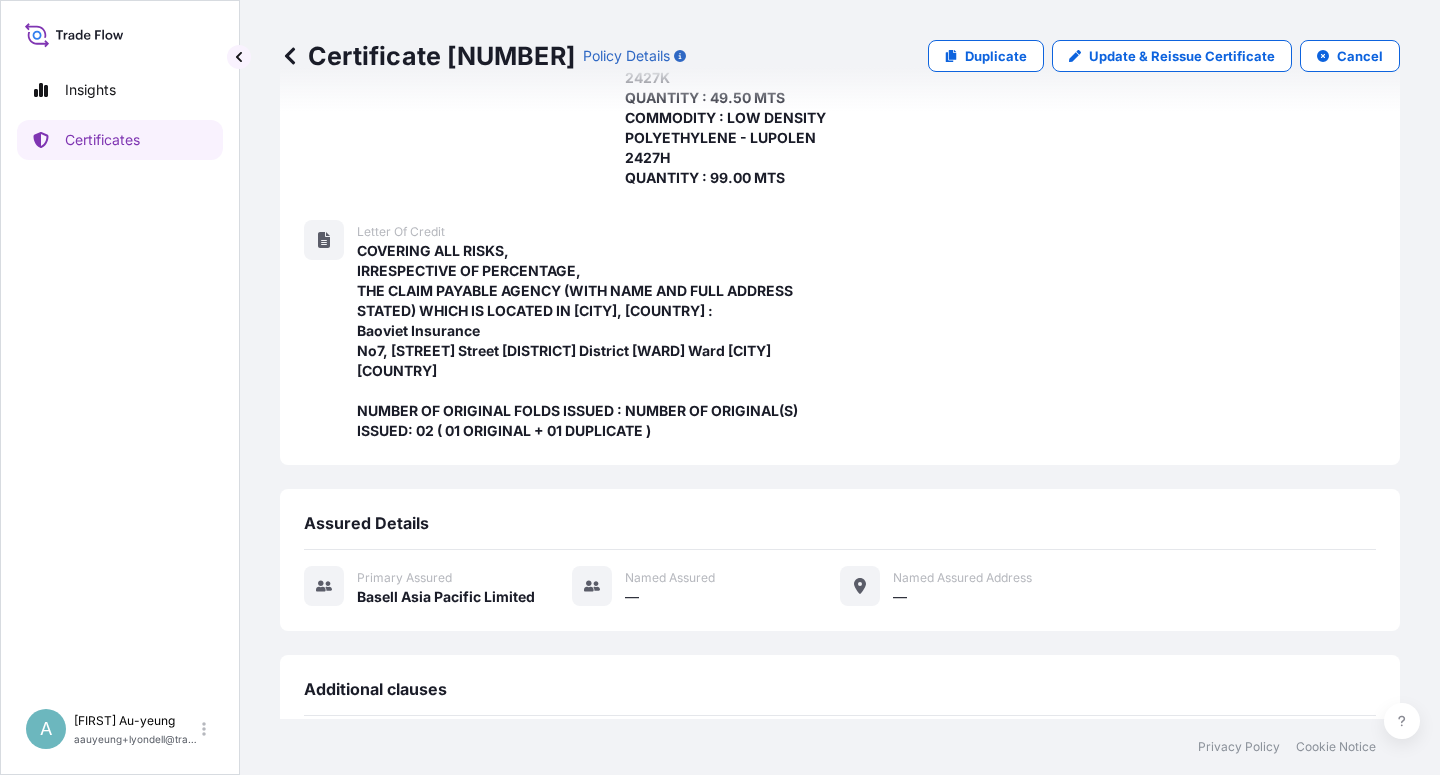 scroll, scrollTop: 734, scrollLeft: 0, axis: vertical 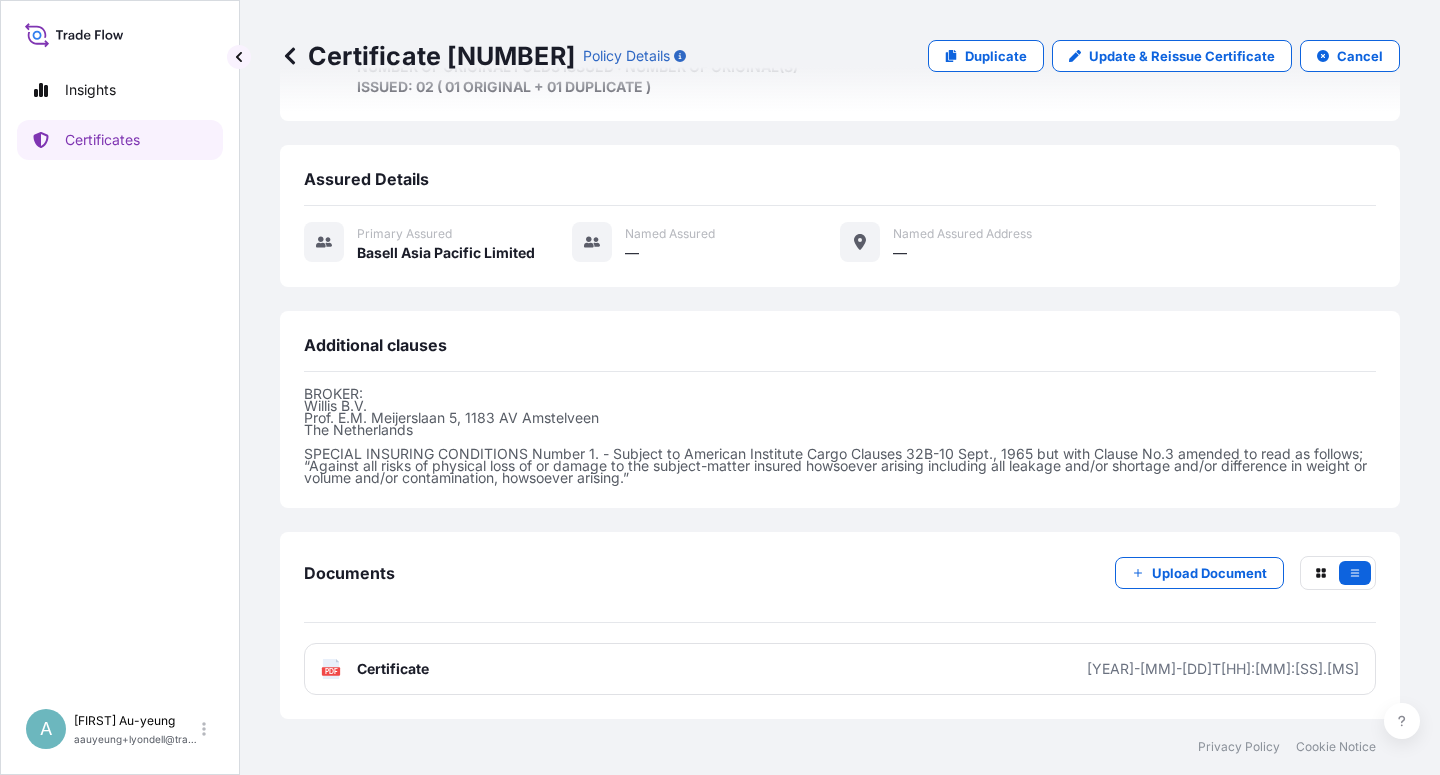 click on "Certificate" at bounding box center (393, 669) 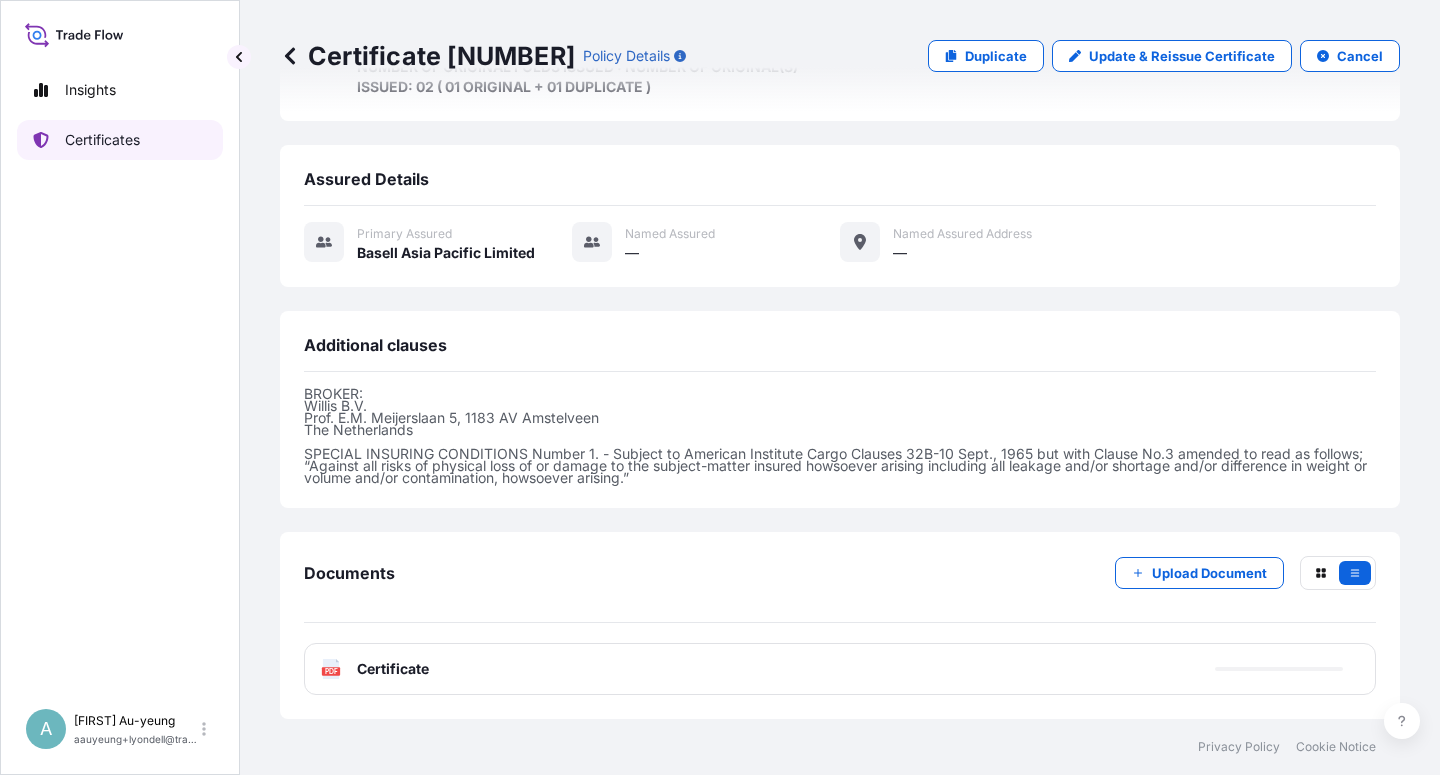 click on "Certificates" at bounding box center [102, 140] 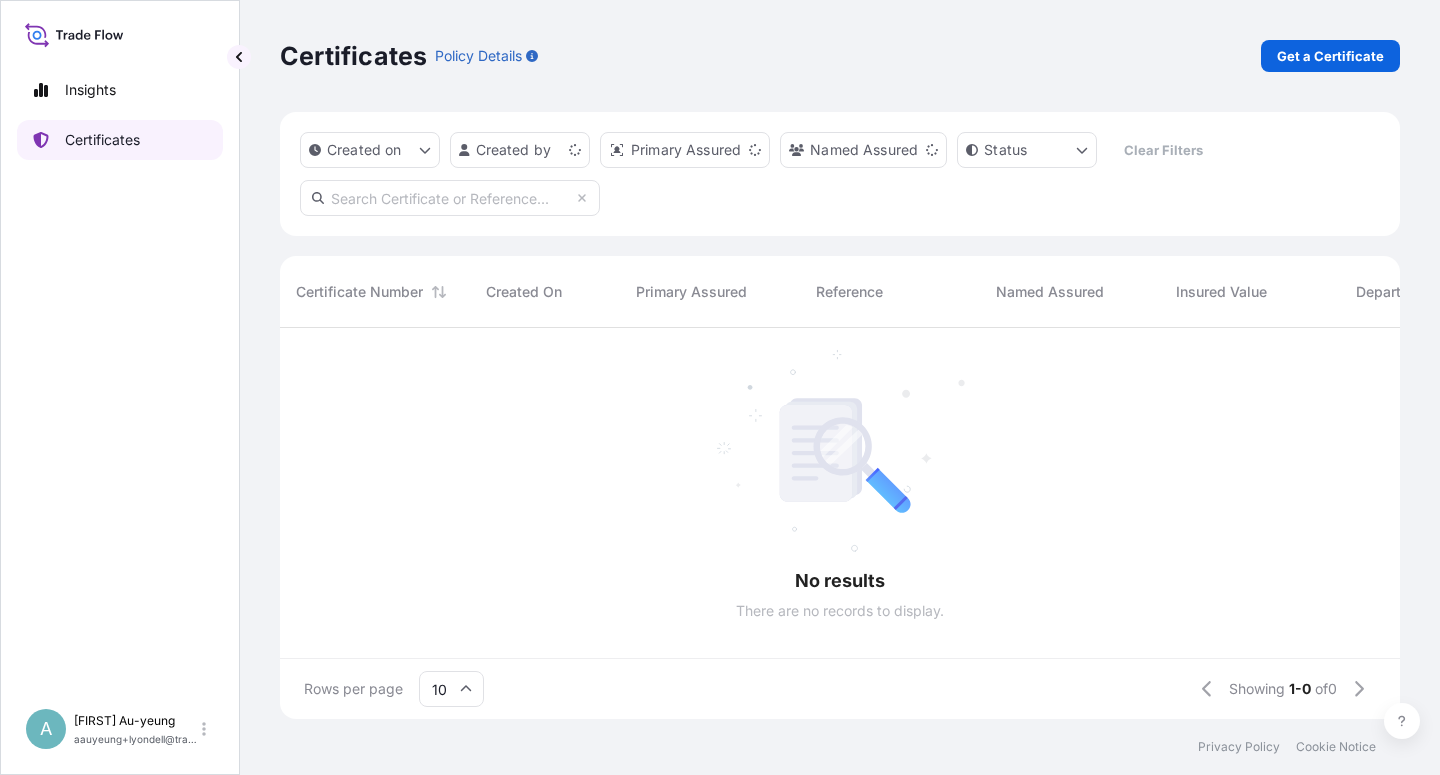 scroll, scrollTop: 0, scrollLeft: 0, axis: both 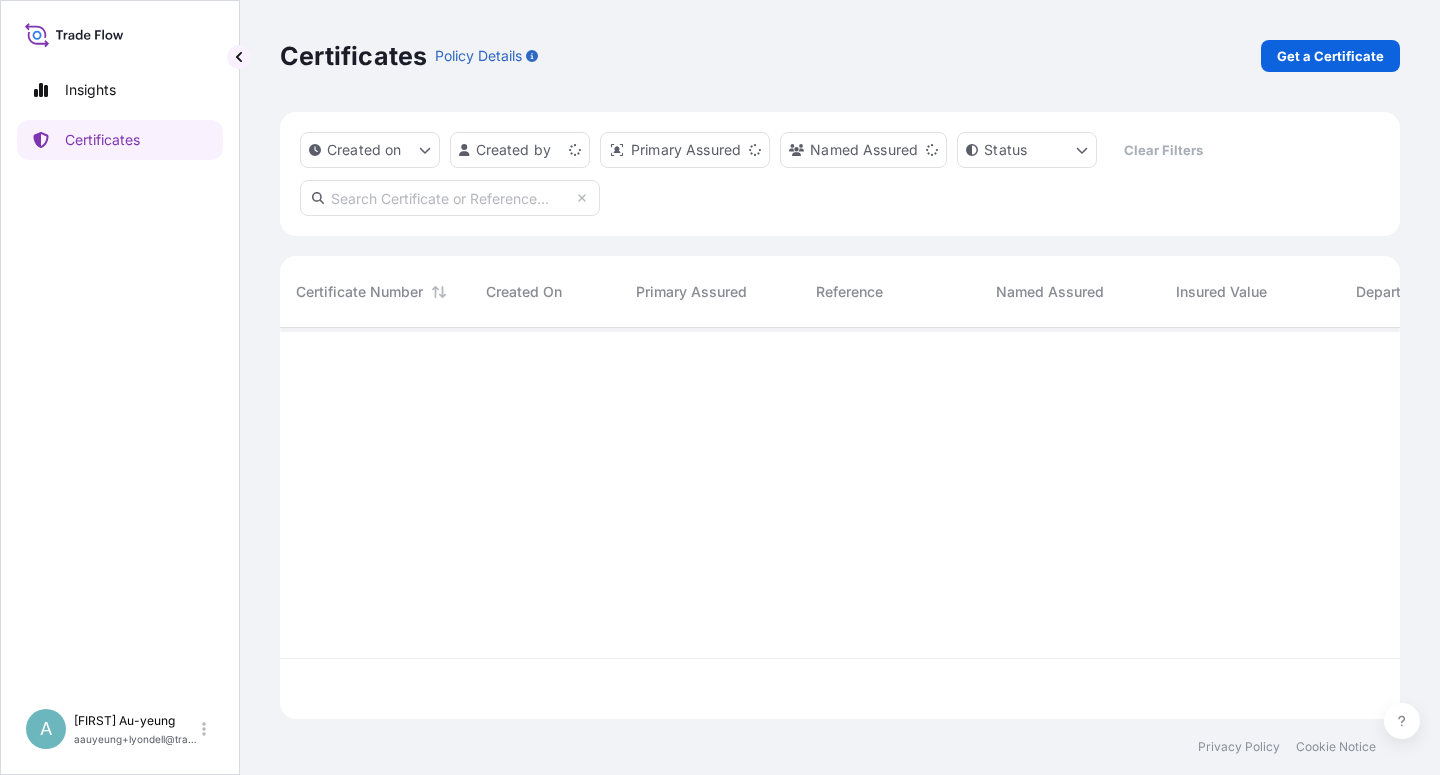 click at bounding box center (450, 198) 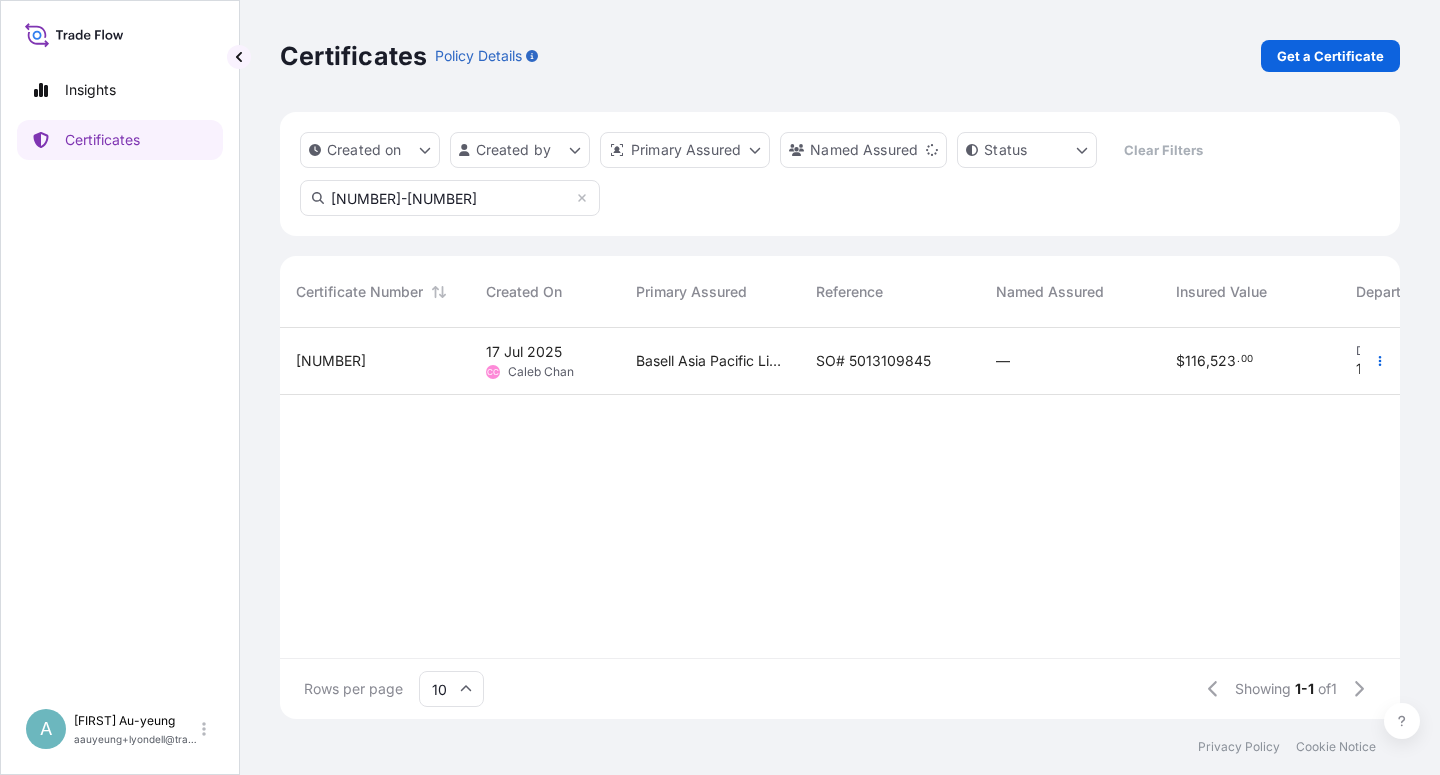 type on "[NUMBER]-[NUMBER]" 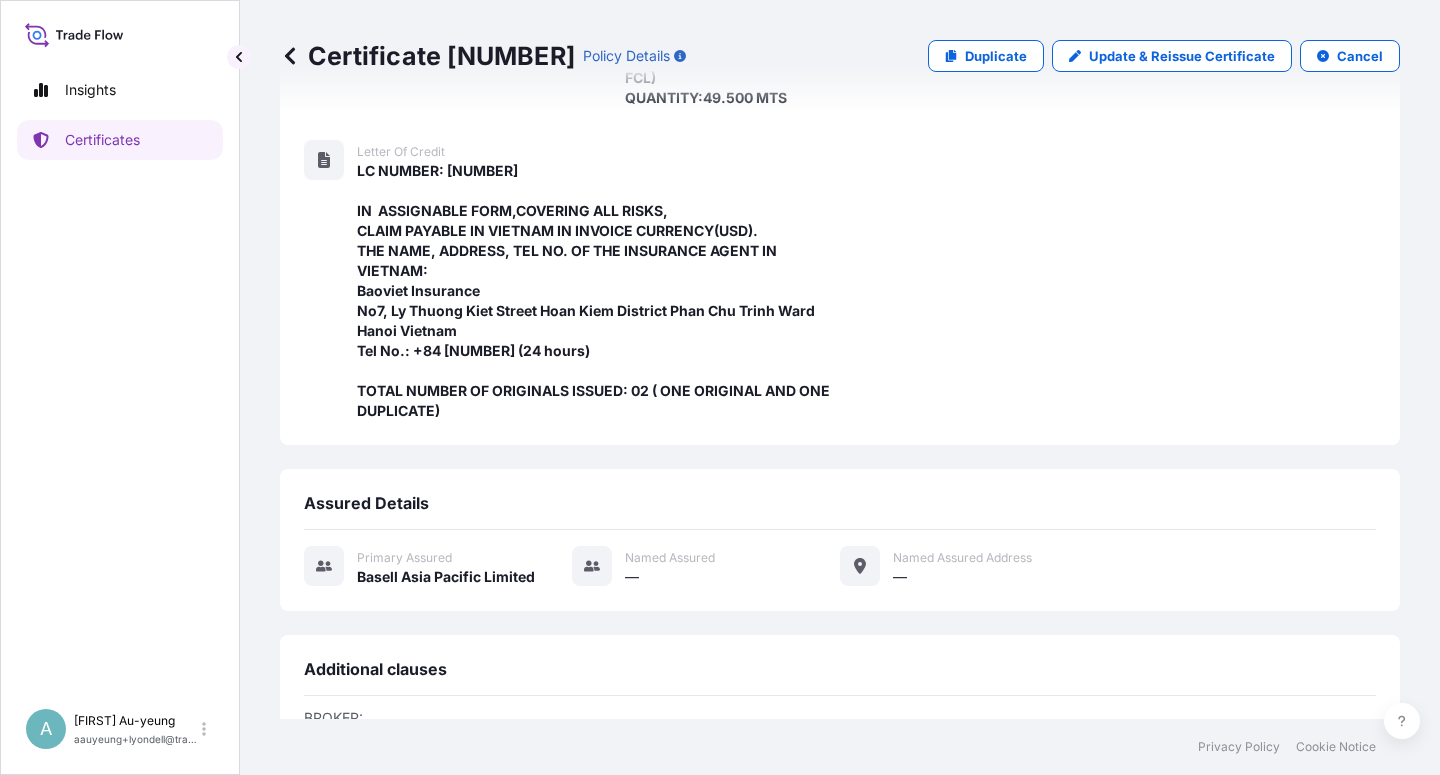 scroll, scrollTop: 814, scrollLeft: 0, axis: vertical 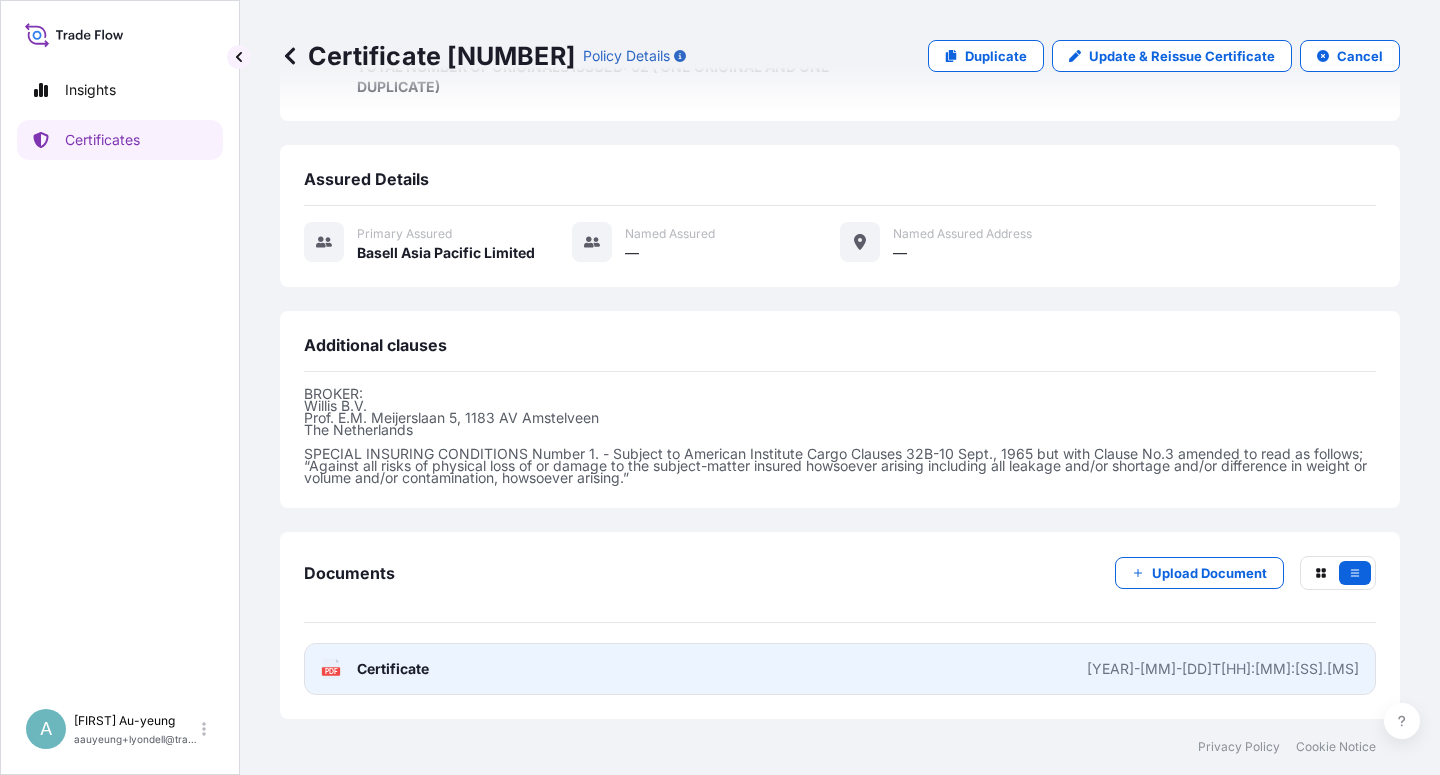 click on "Certificate" at bounding box center [393, 669] 